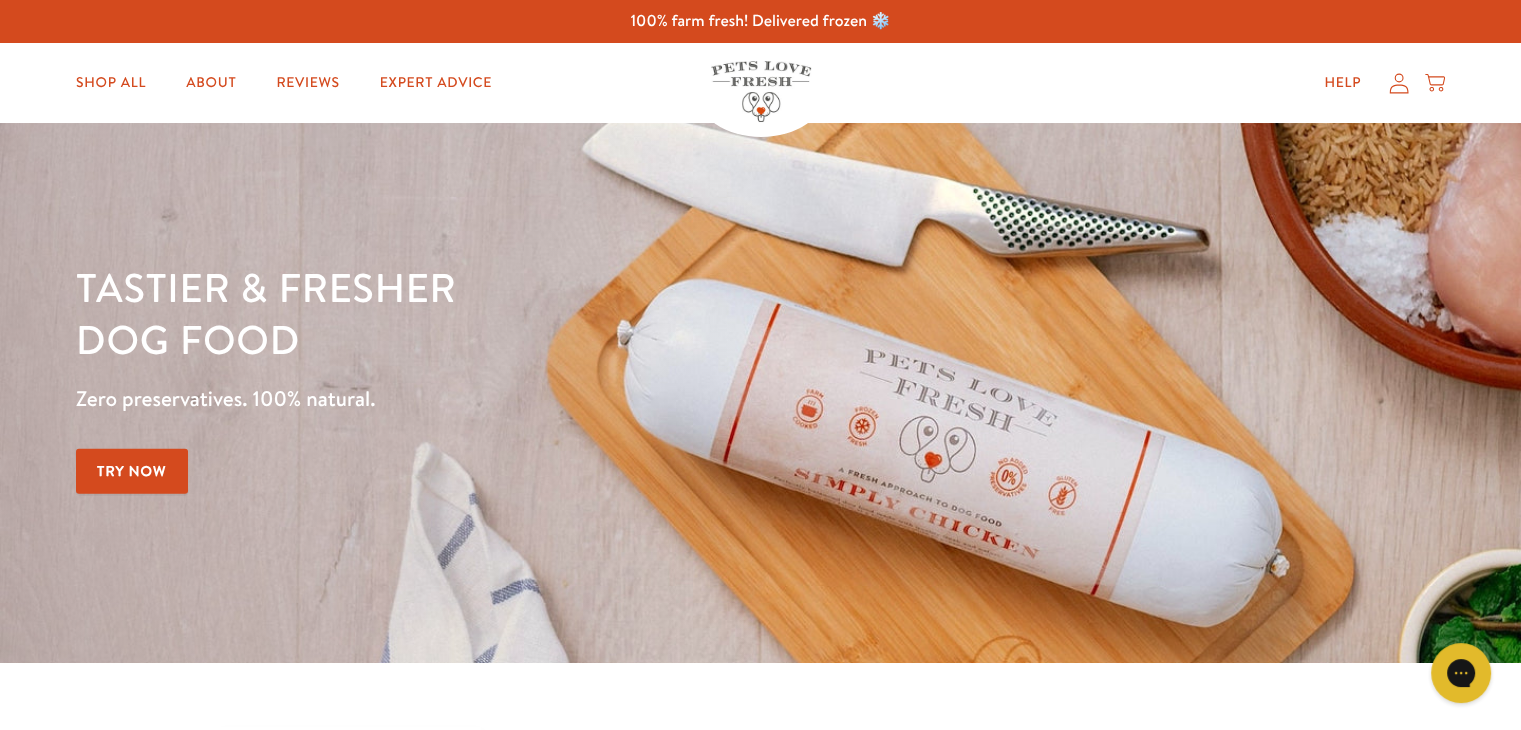 scroll, scrollTop: 0, scrollLeft: 0, axis: both 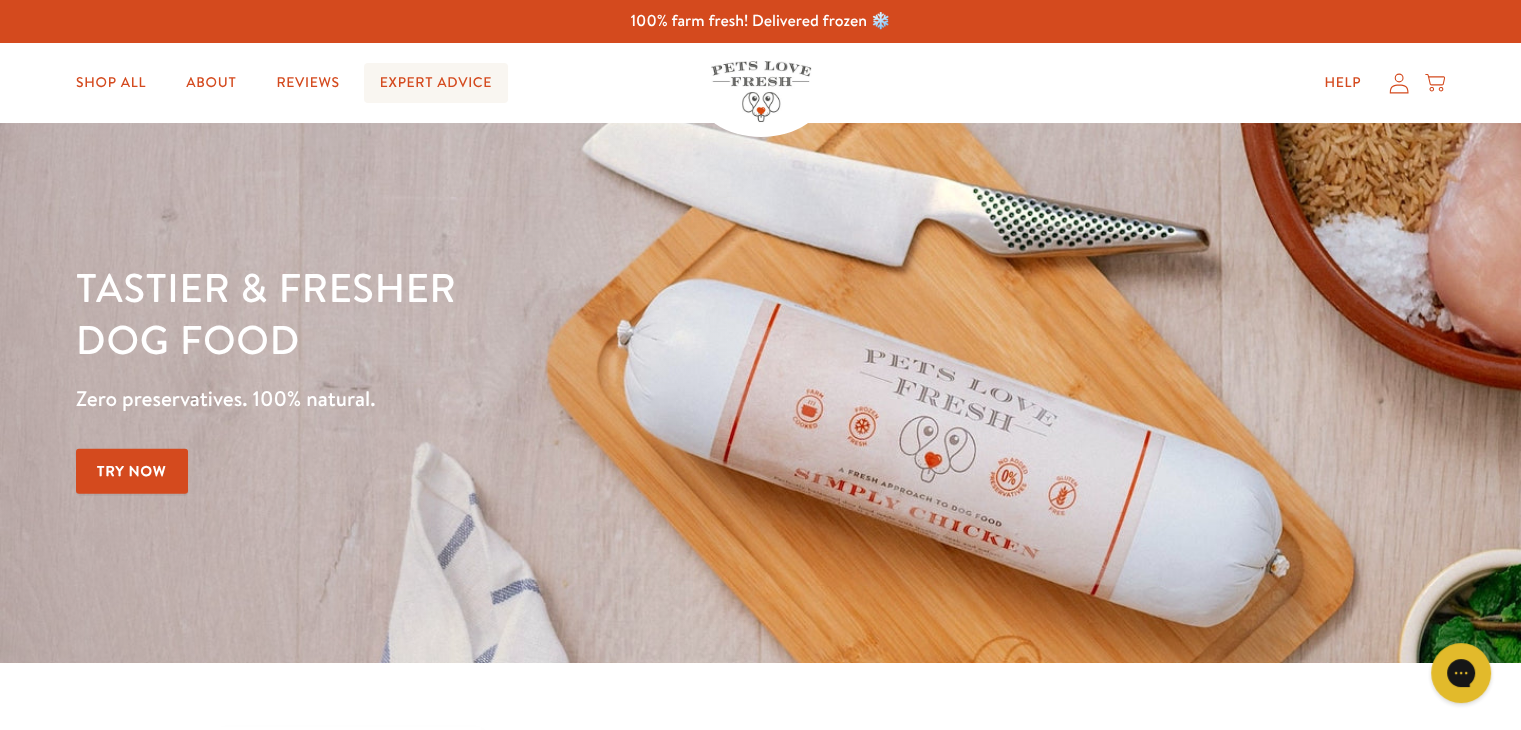 click on "Expert Advice" at bounding box center [436, 83] 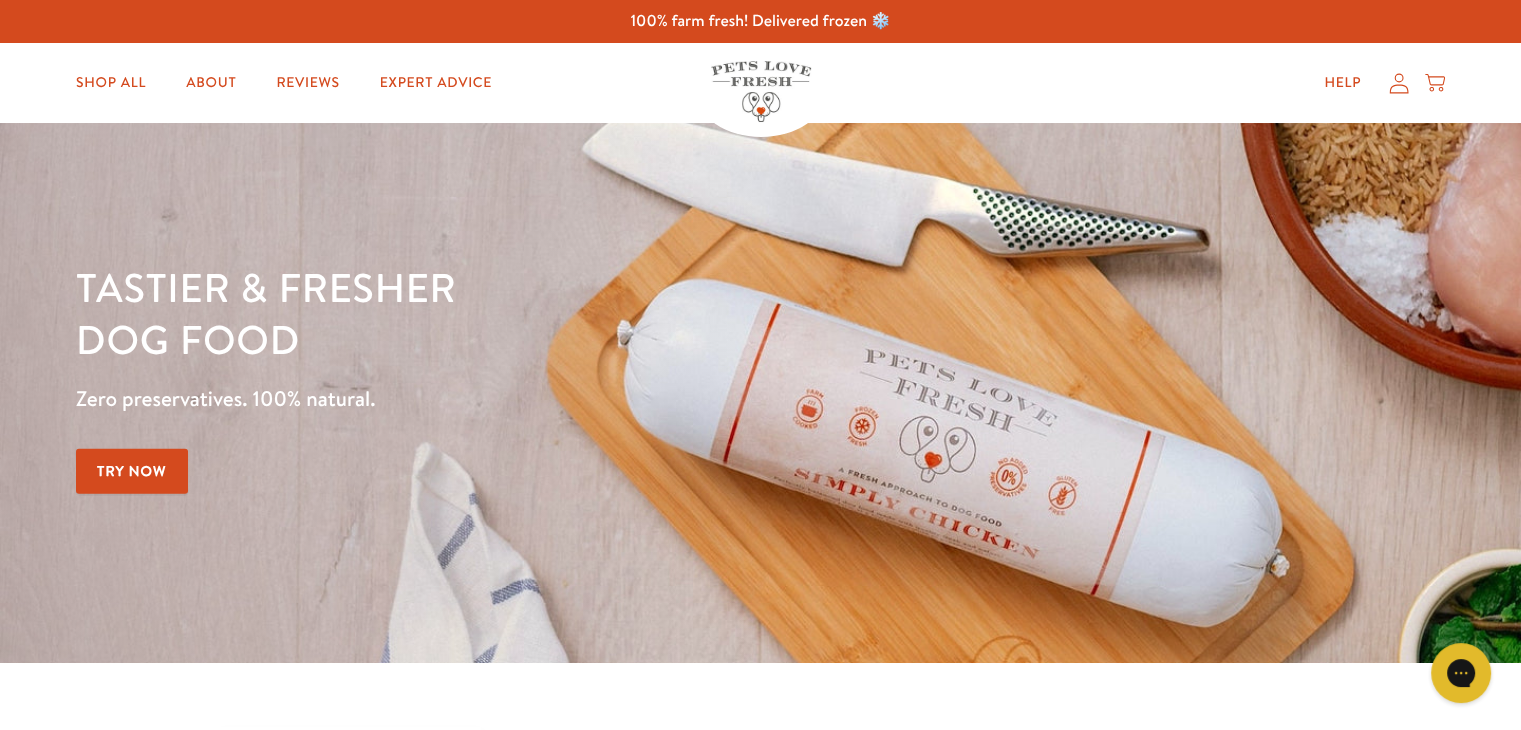 scroll, scrollTop: 0, scrollLeft: 0, axis: both 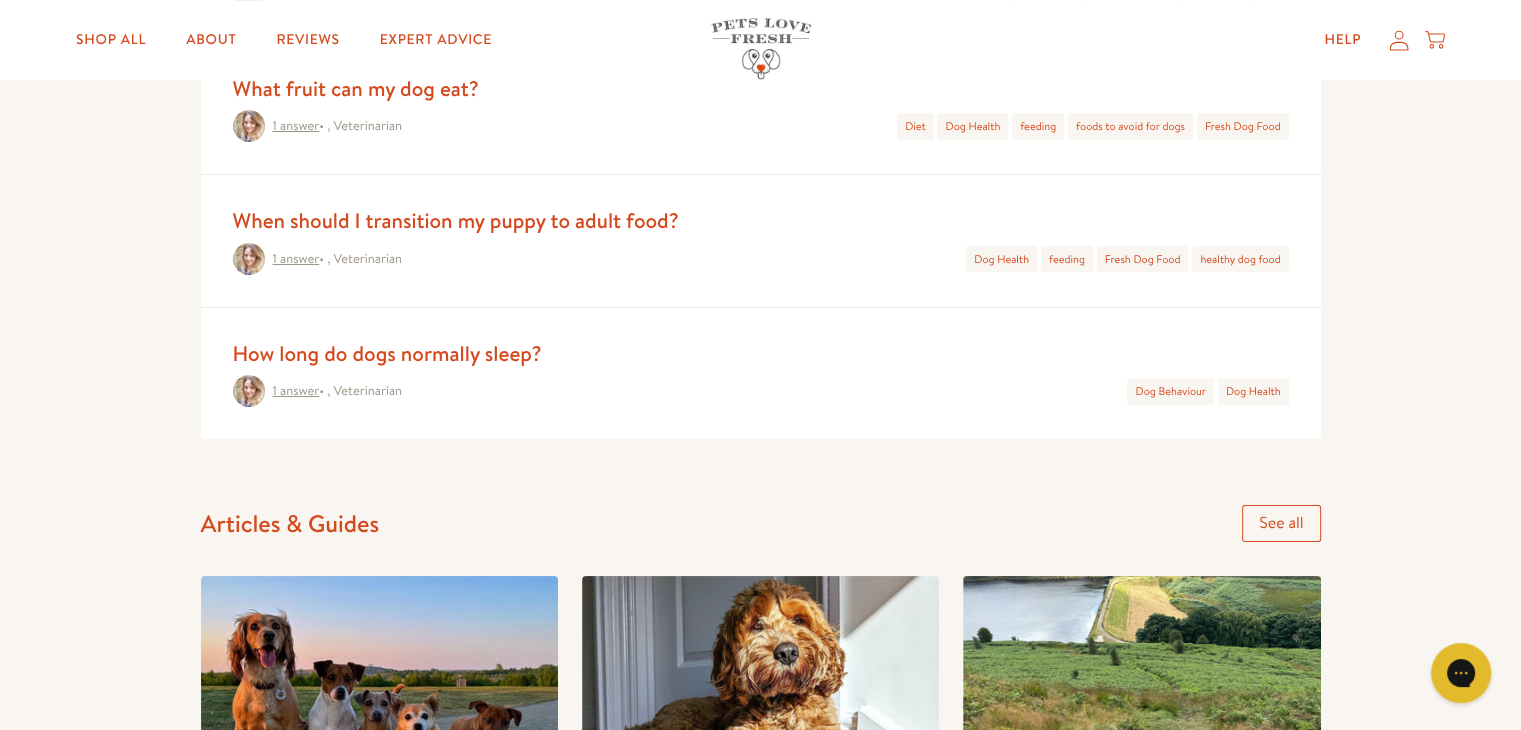 click on "See all" at bounding box center [1281, 523] 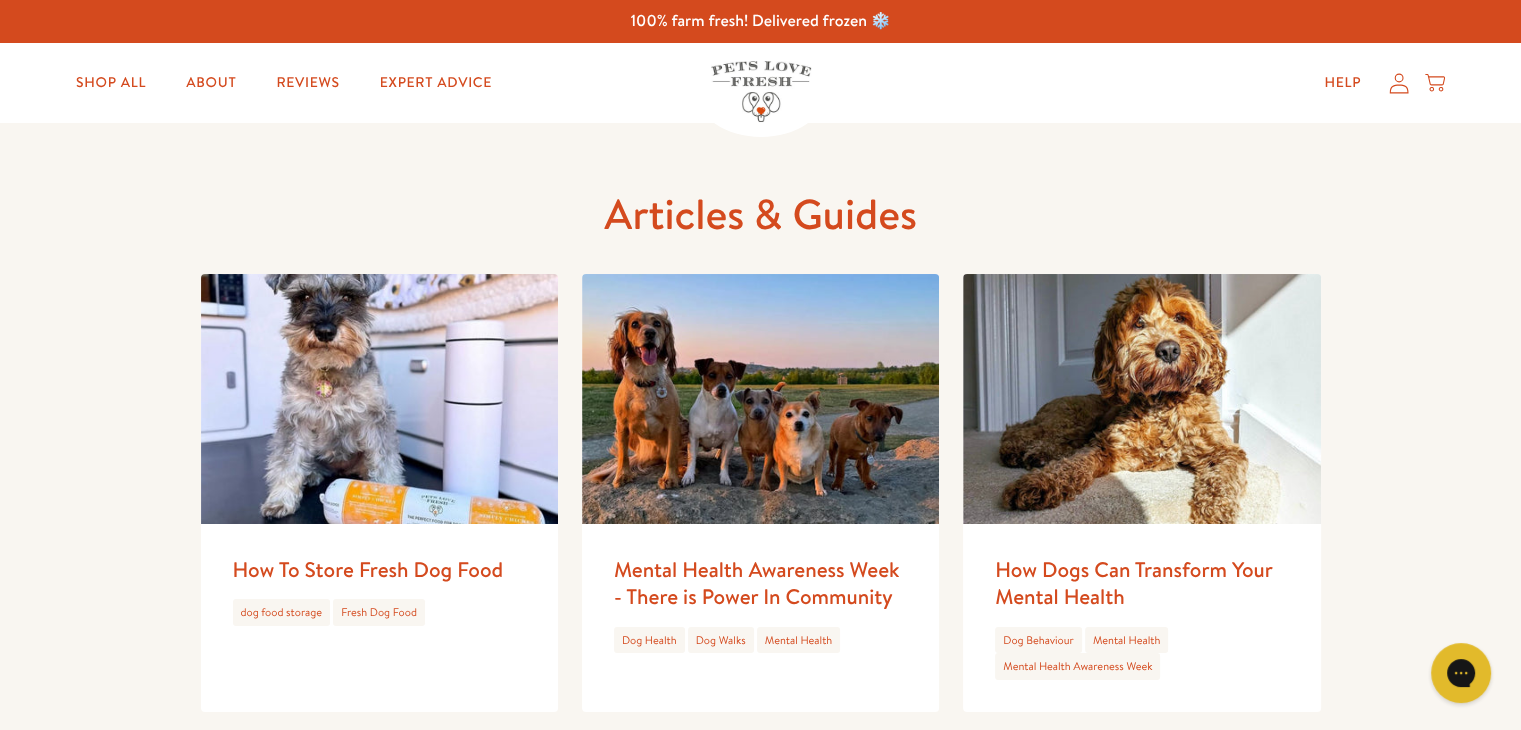scroll, scrollTop: 0, scrollLeft: 0, axis: both 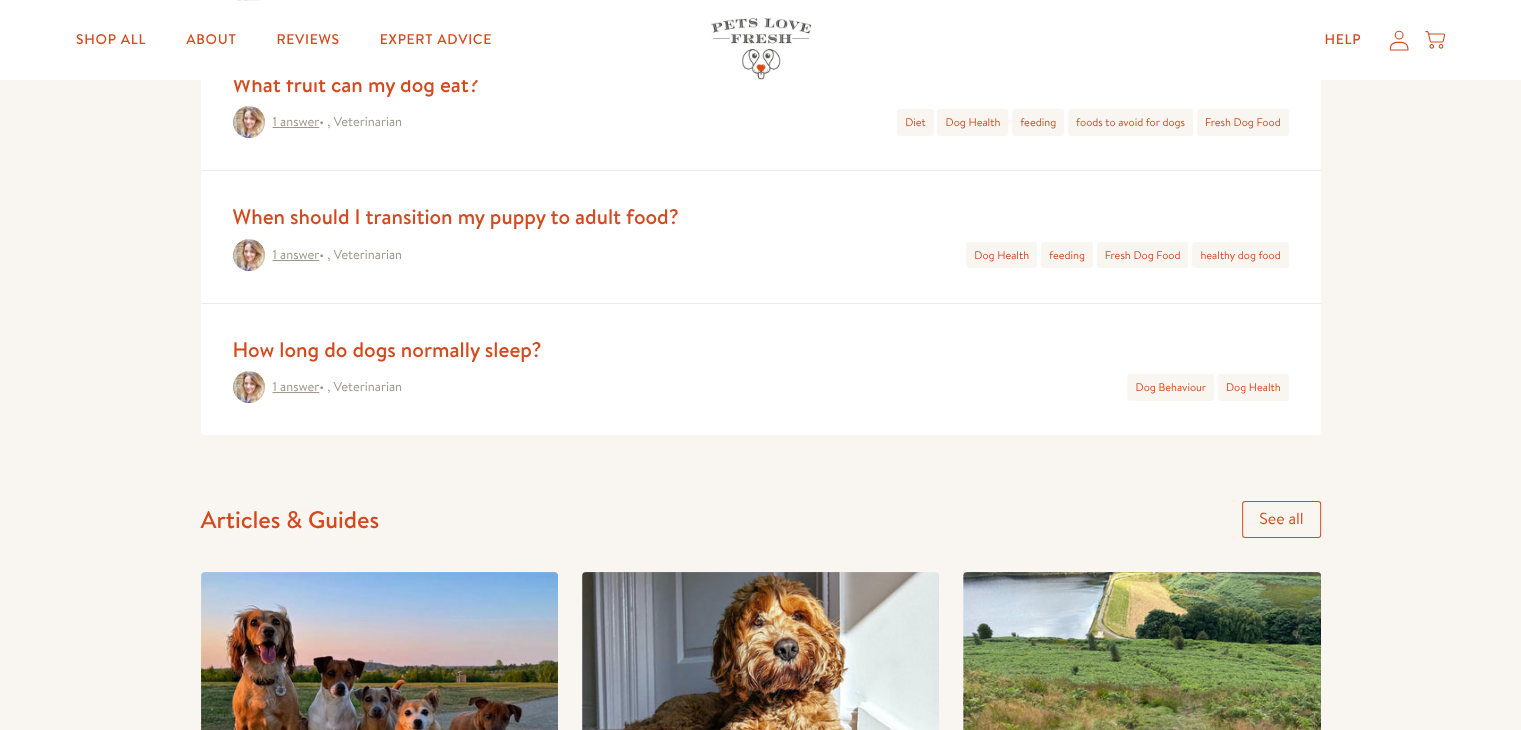 click on "How long do dogs normally sleep?" at bounding box center [387, 349] 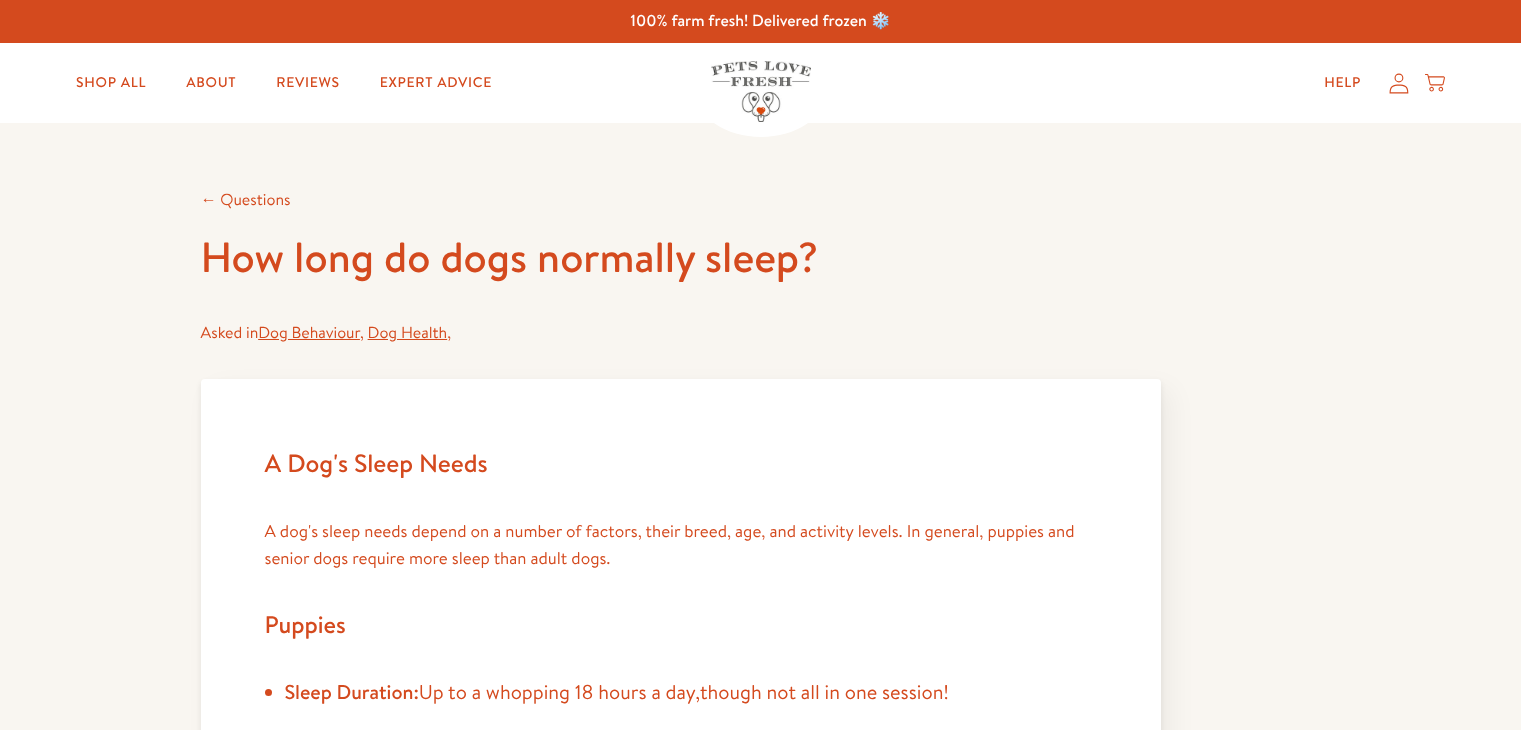 scroll, scrollTop: 0, scrollLeft: 0, axis: both 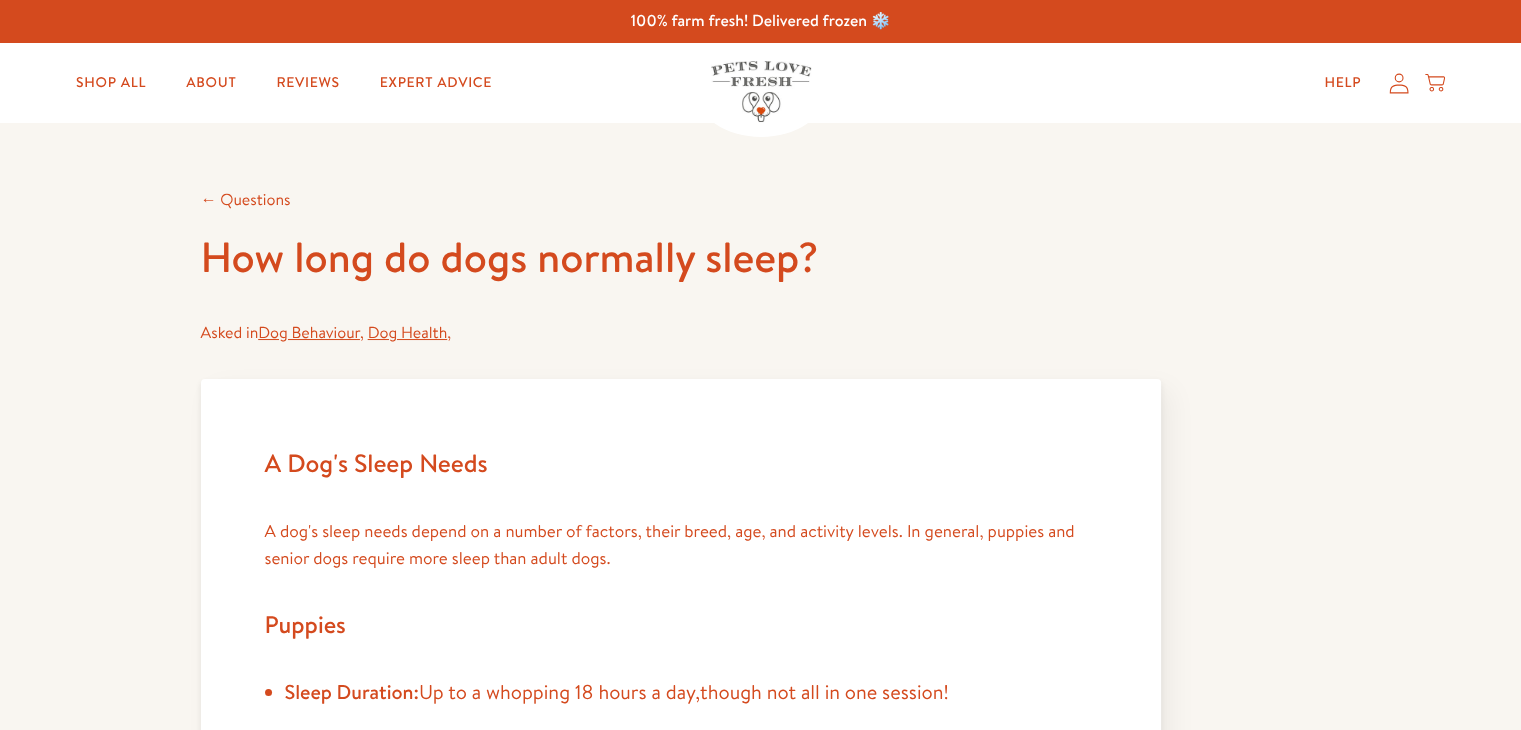 click on "How long do dogs normally sleep?" at bounding box center [681, 257] 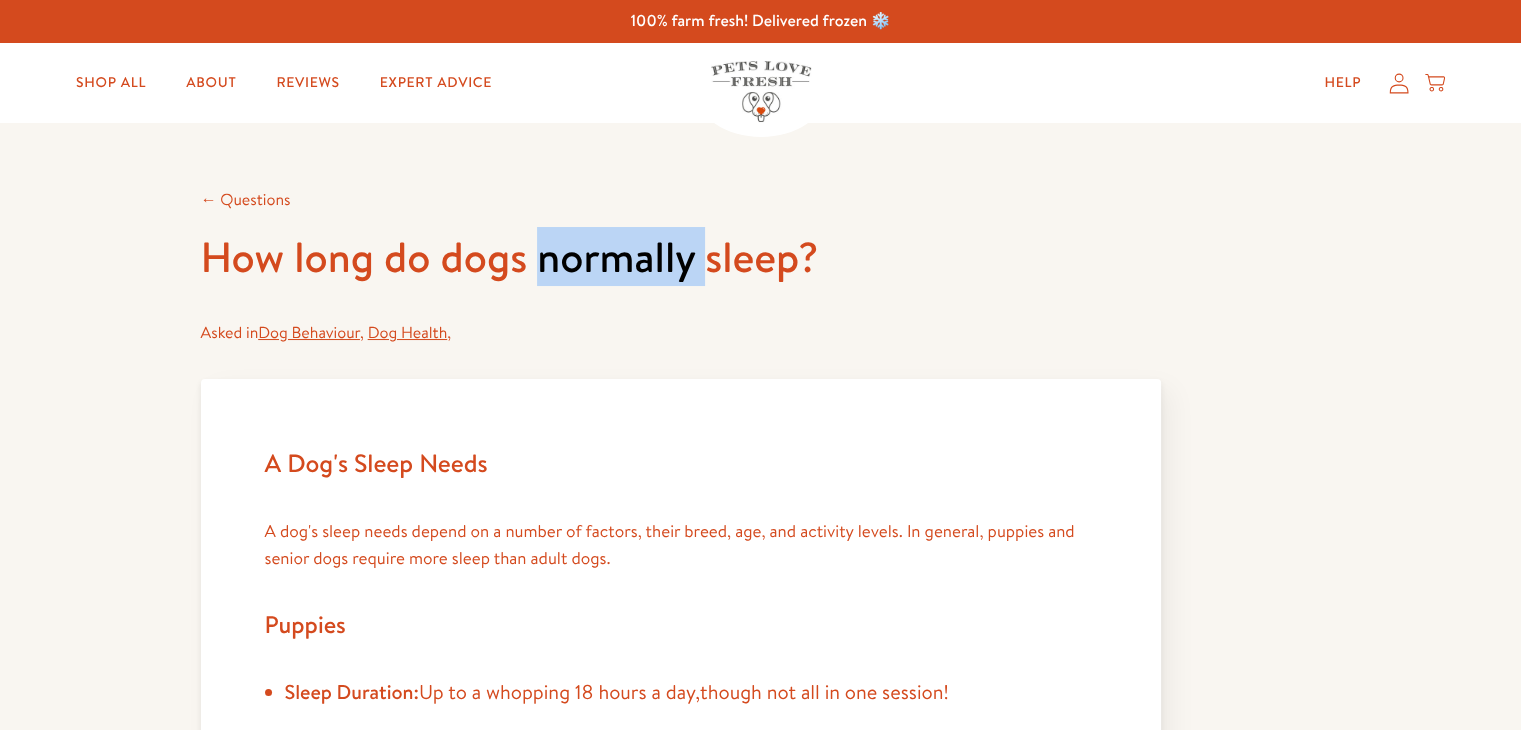 click on "How long do dogs normally sleep?" at bounding box center [681, 257] 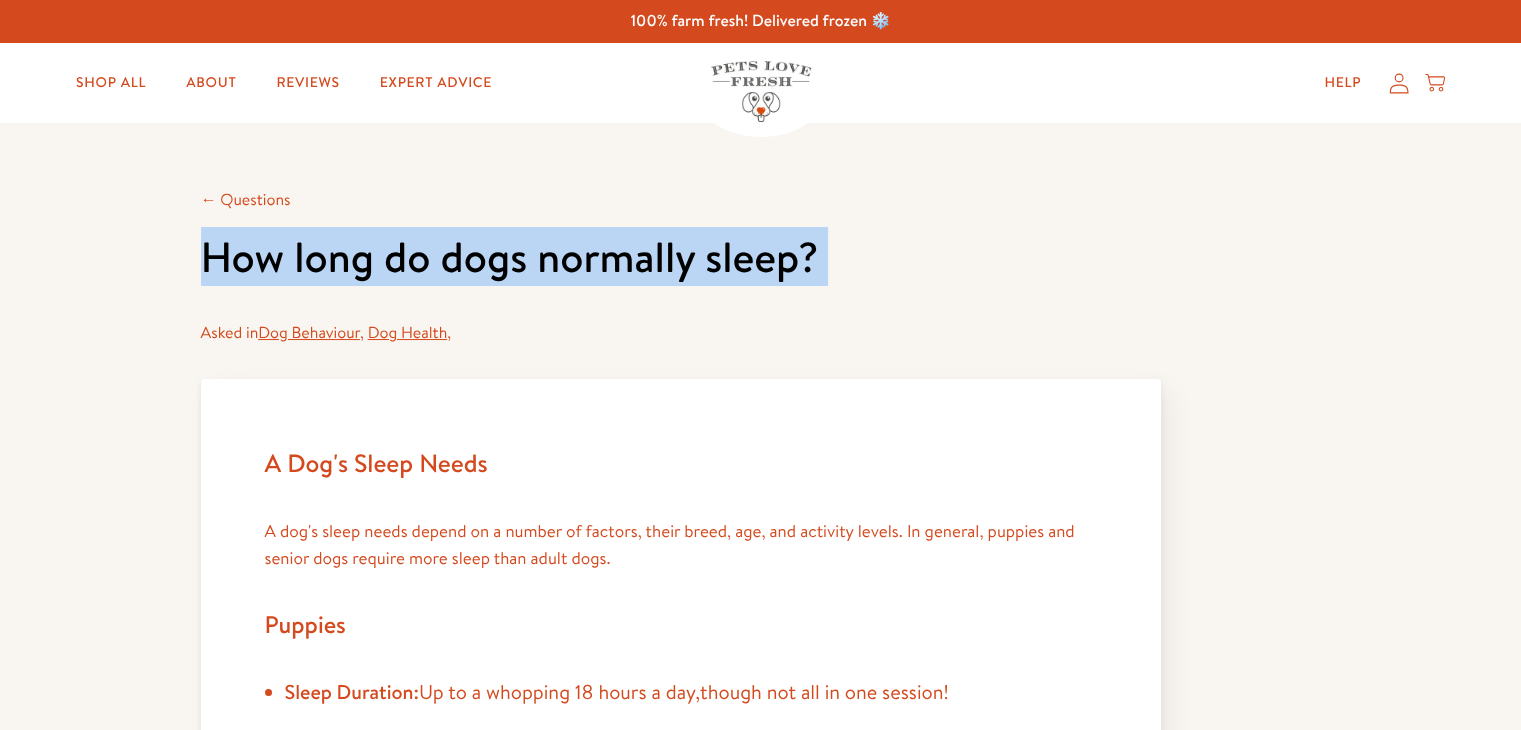 click on "How long do dogs normally sleep?" at bounding box center (681, 257) 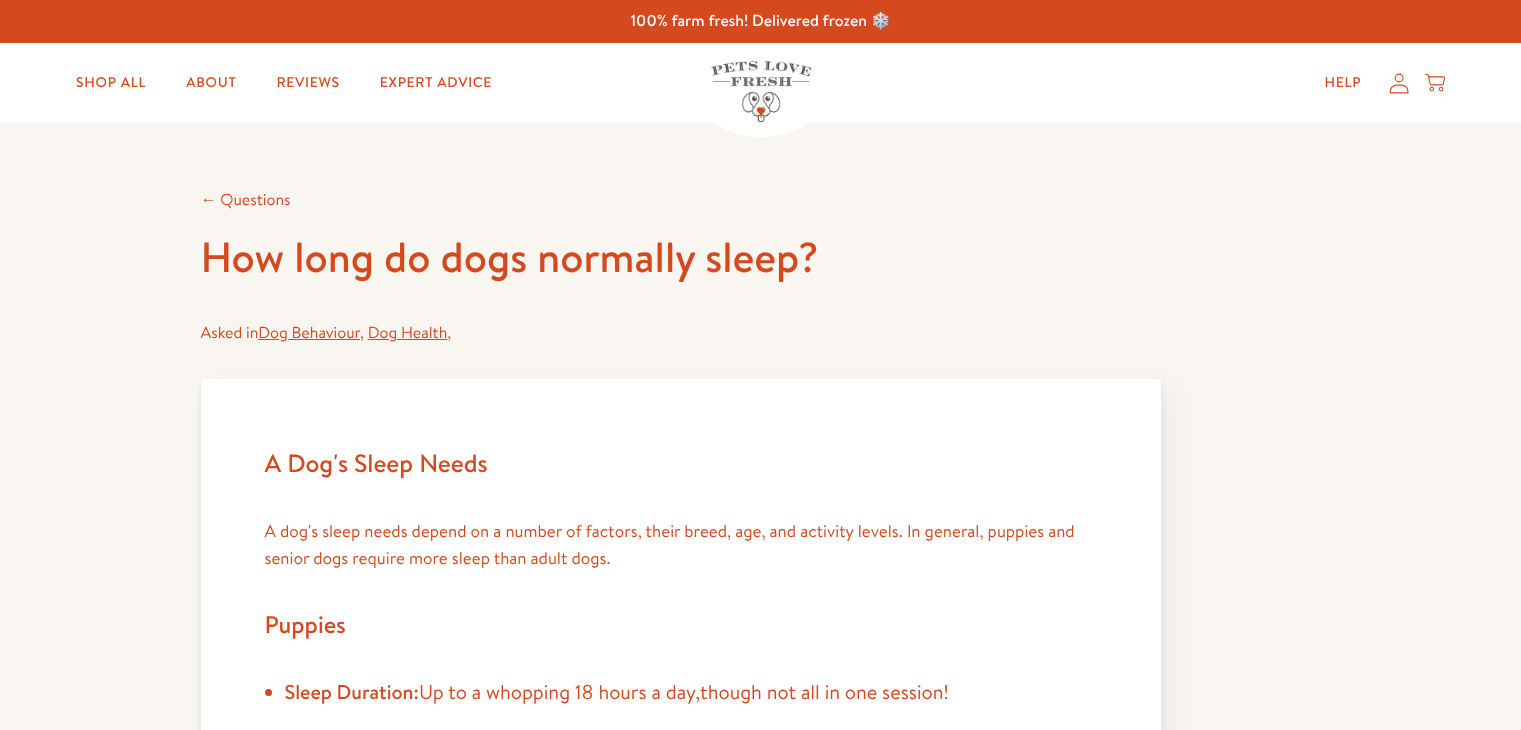click on "Pattern:  Multiple short naps throughout the day" at bounding box center (691, 741) 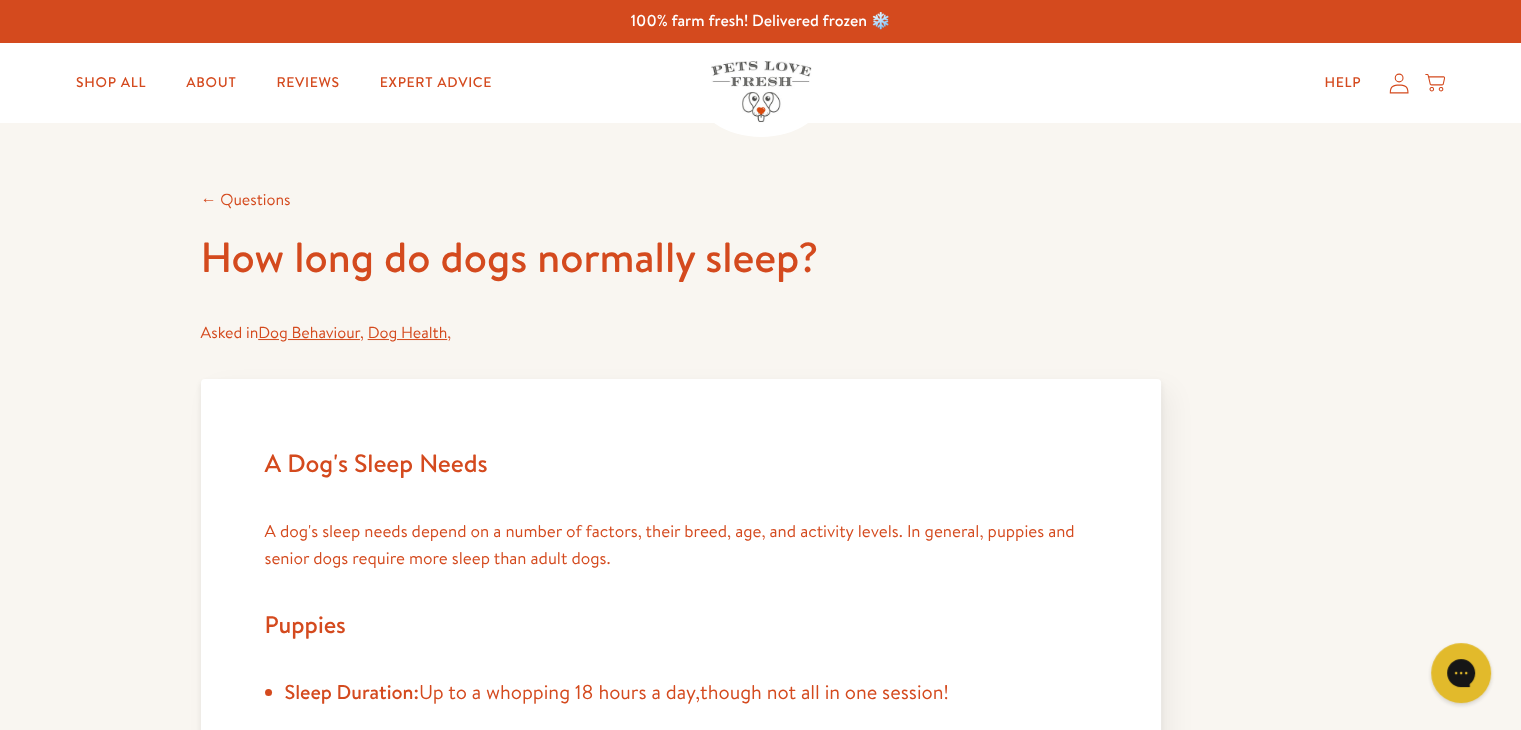 scroll, scrollTop: 0, scrollLeft: 0, axis: both 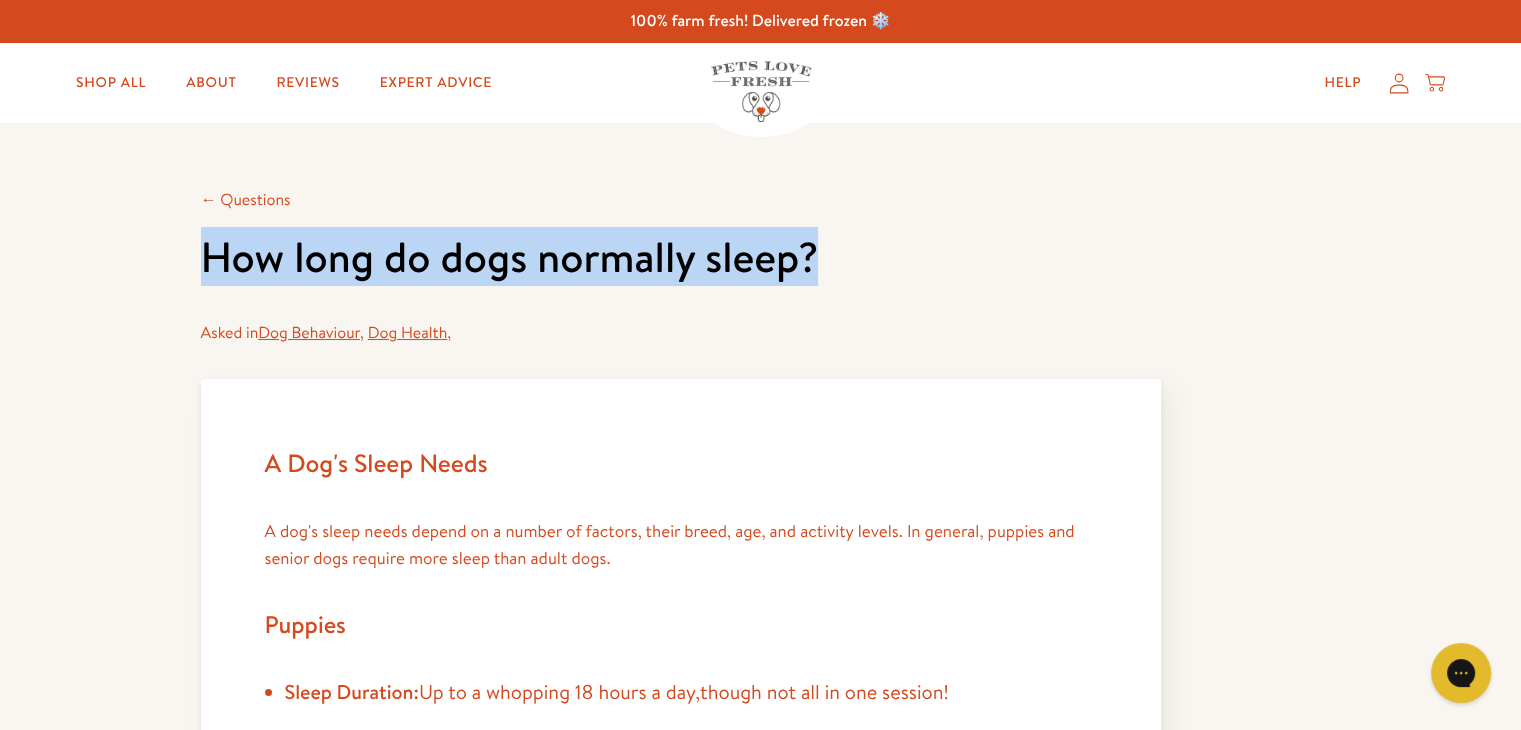 drag, startPoint x: 874, startPoint y: 269, endPoint x: 196, endPoint y: 257, distance: 678.1062 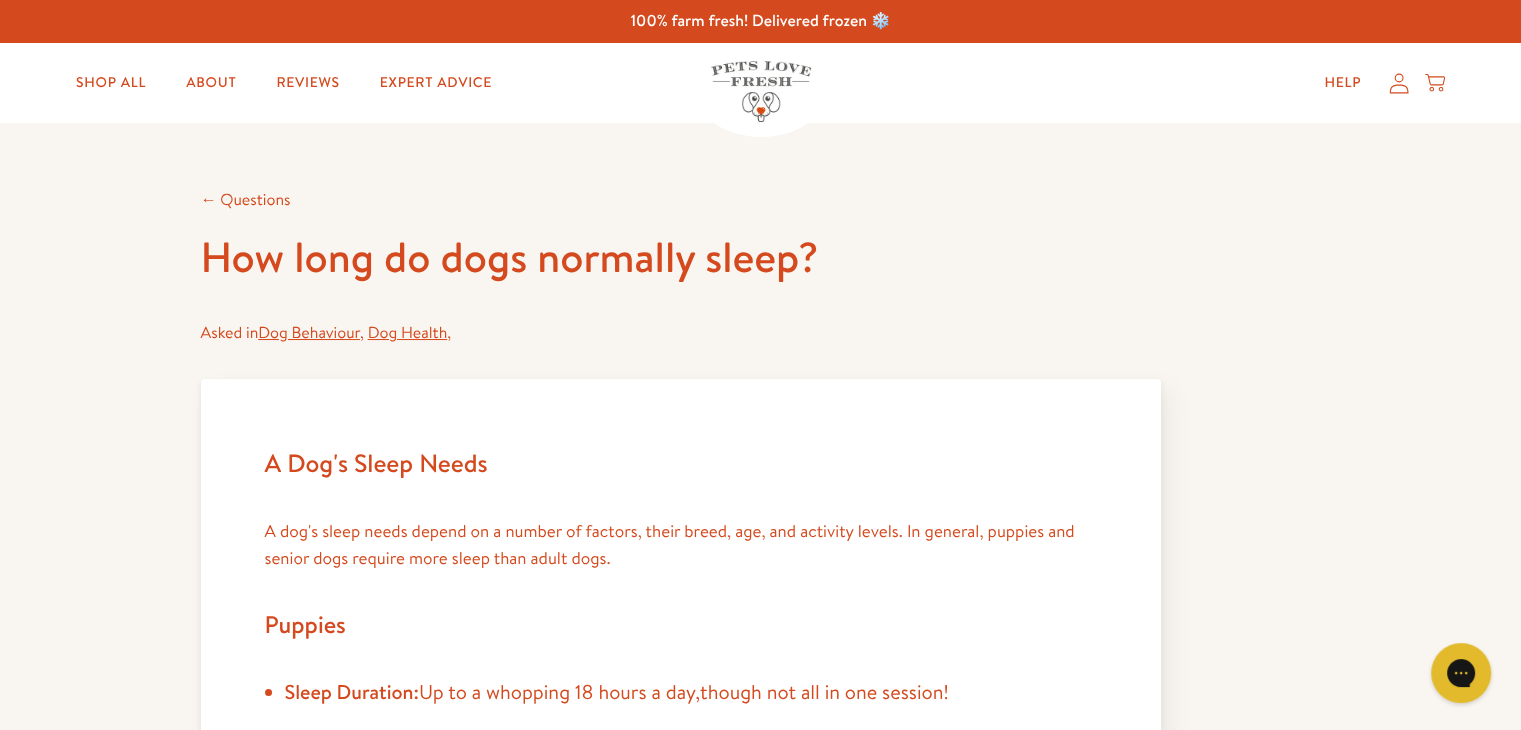 click on "A dog's sleep needs depend on a number of factors, their breed, age, and activity levels. In general, puppies and senior dogs require more sleep than adult dogs." at bounding box center (681, 545) 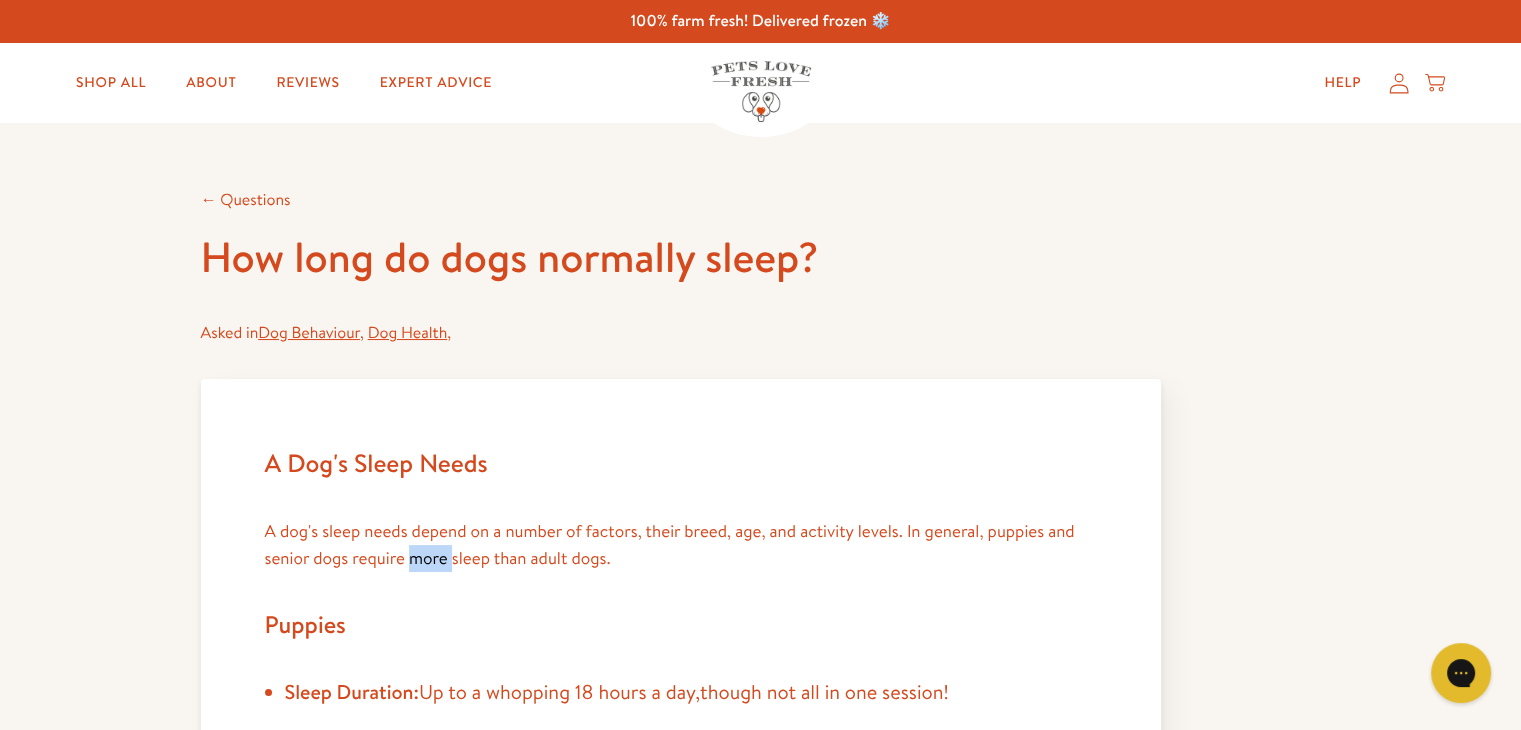 click on "A dog's sleep needs depend on a number of factors, their breed, age, and activity levels. In general, puppies and senior dogs require more sleep than adult dogs." at bounding box center (681, 545) 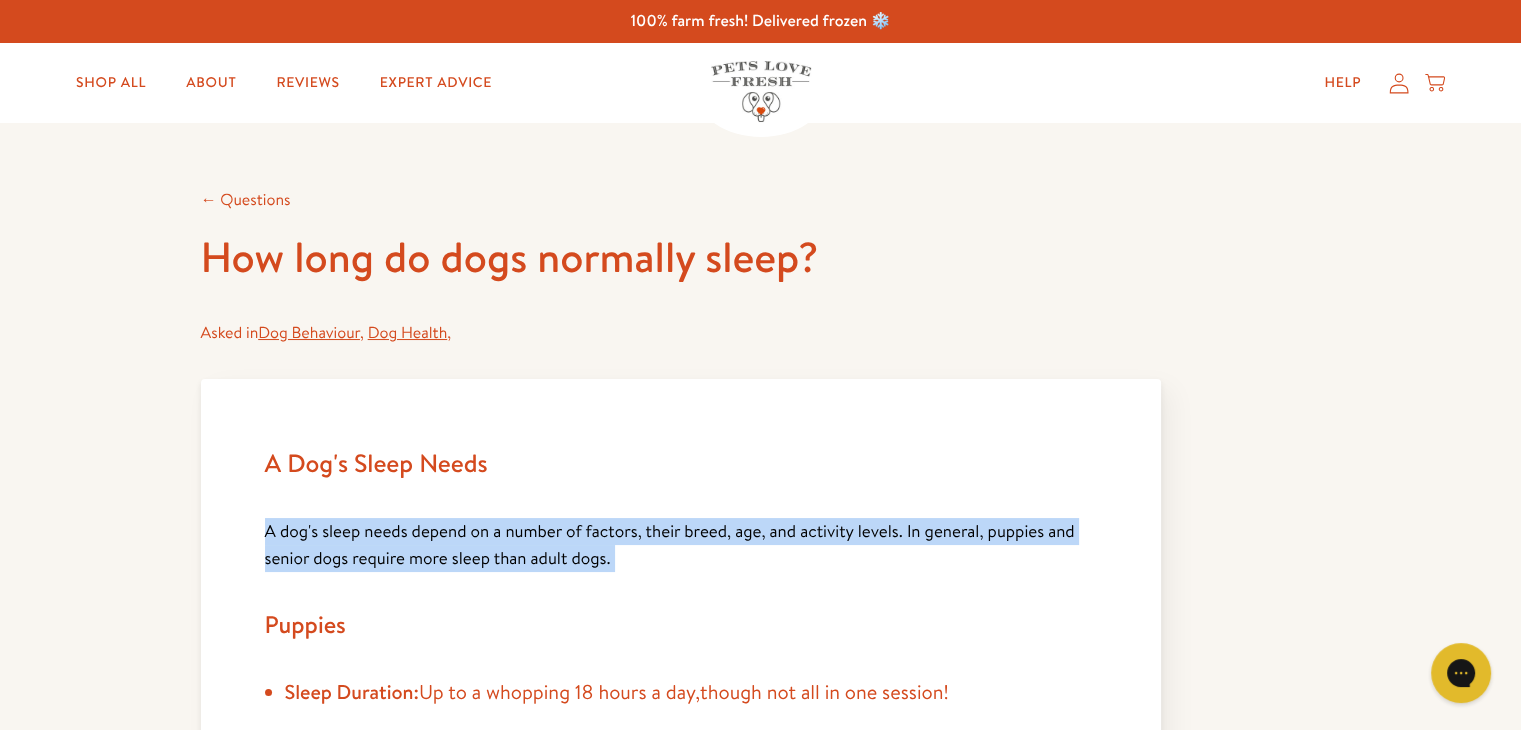 click on "A dog's sleep needs depend on a number of factors, their breed, age, and activity levels. In general, puppies and senior dogs require more sleep than adult dogs." at bounding box center [681, 545] 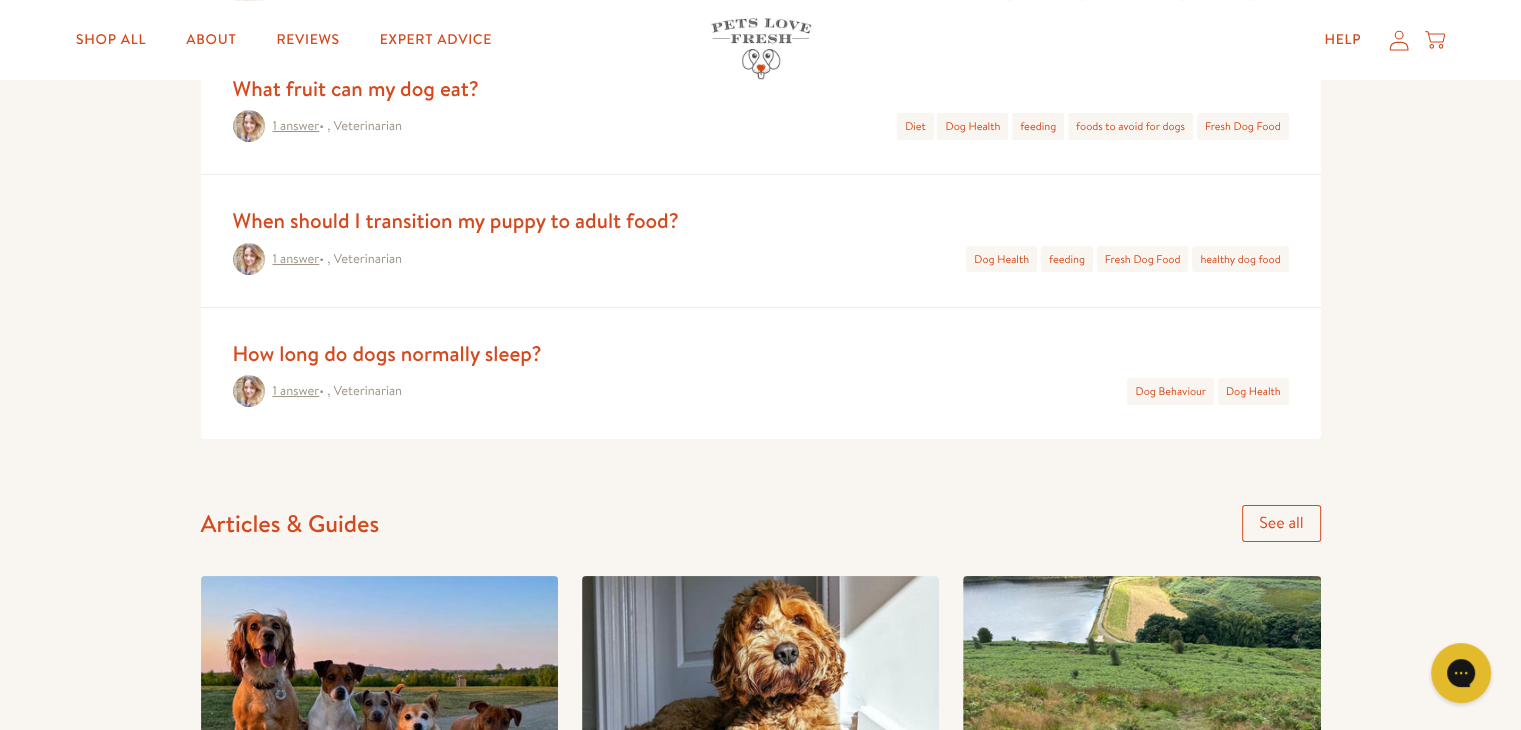scroll, scrollTop: 0, scrollLeft: 0, axis: both 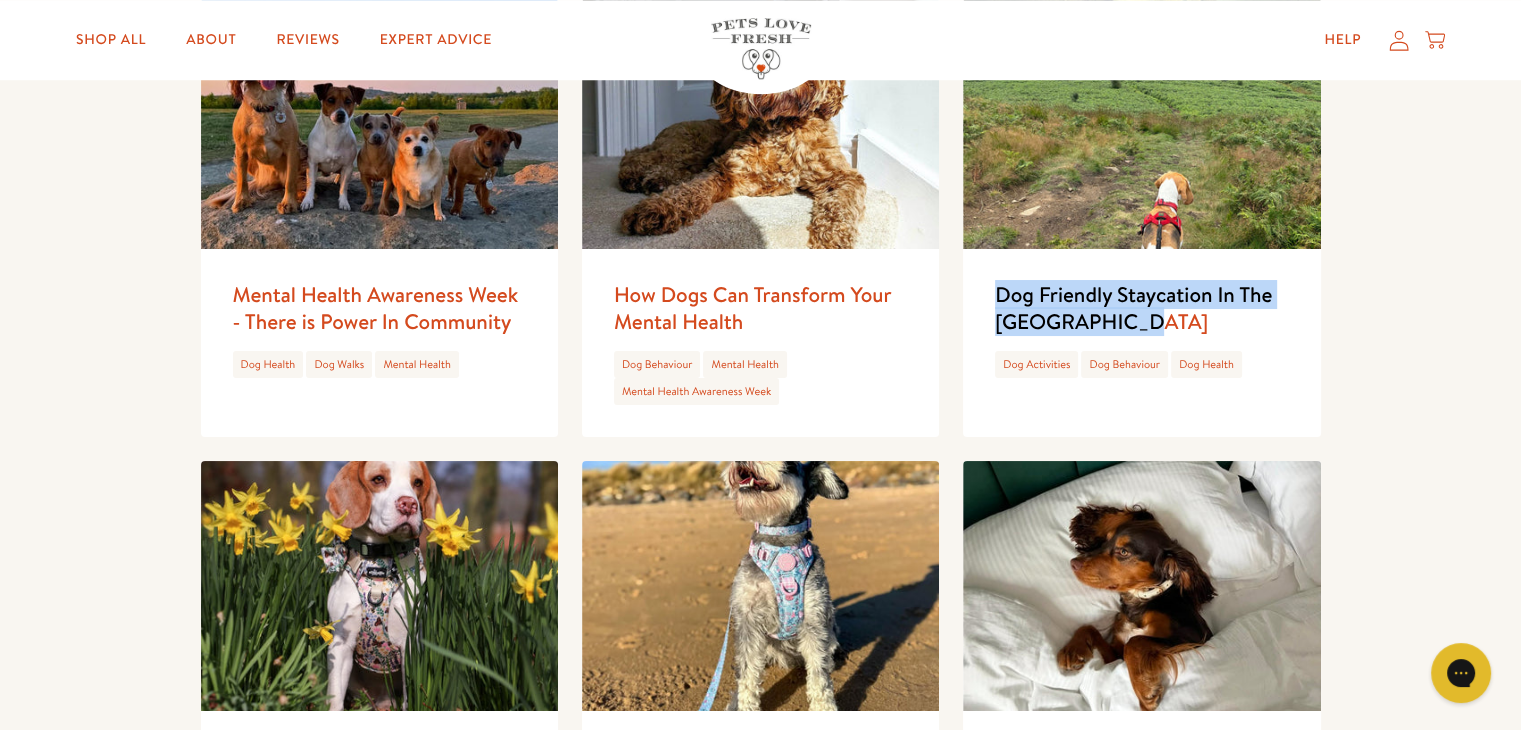 drag, startPoint x: 1131, startPoint y: 320, endPoint x: 1001, endPoint y: 293, distance: 132.77425 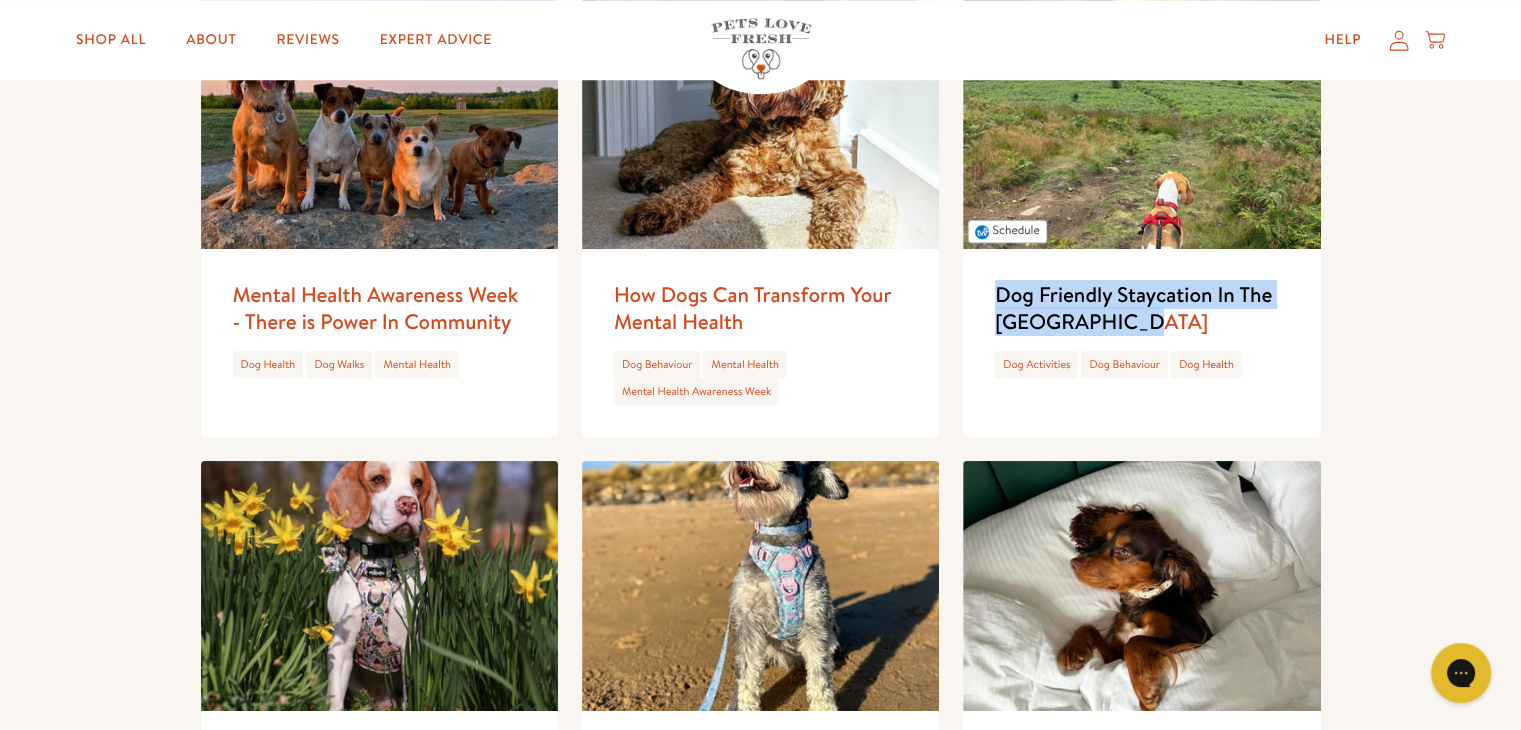 click on "Dog Friendly Staycation In The [GEOGRAPHIC_DATA]" at bounding box center (1133, 308) 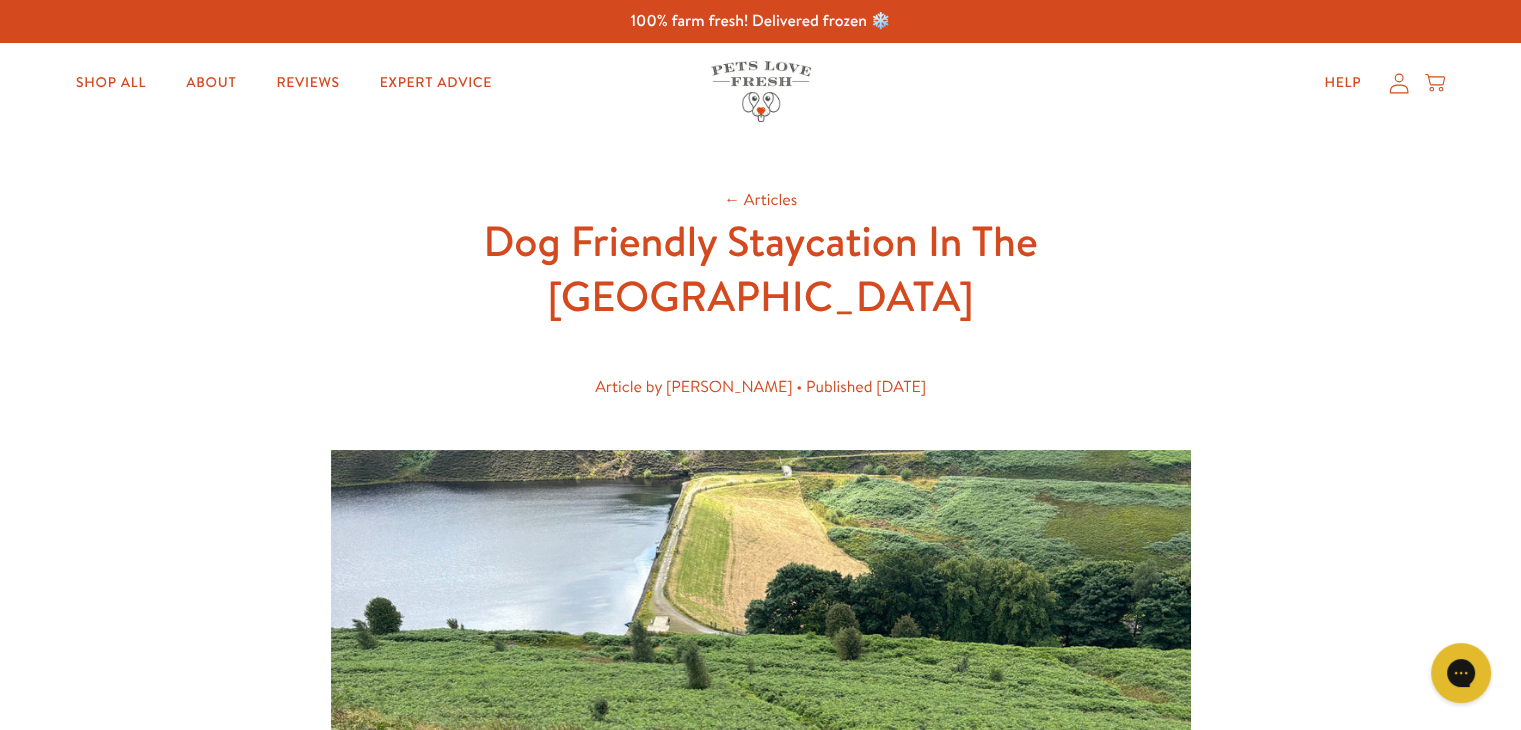 scroll, scrollTop: 0, scrollLeft: 0, axis: both 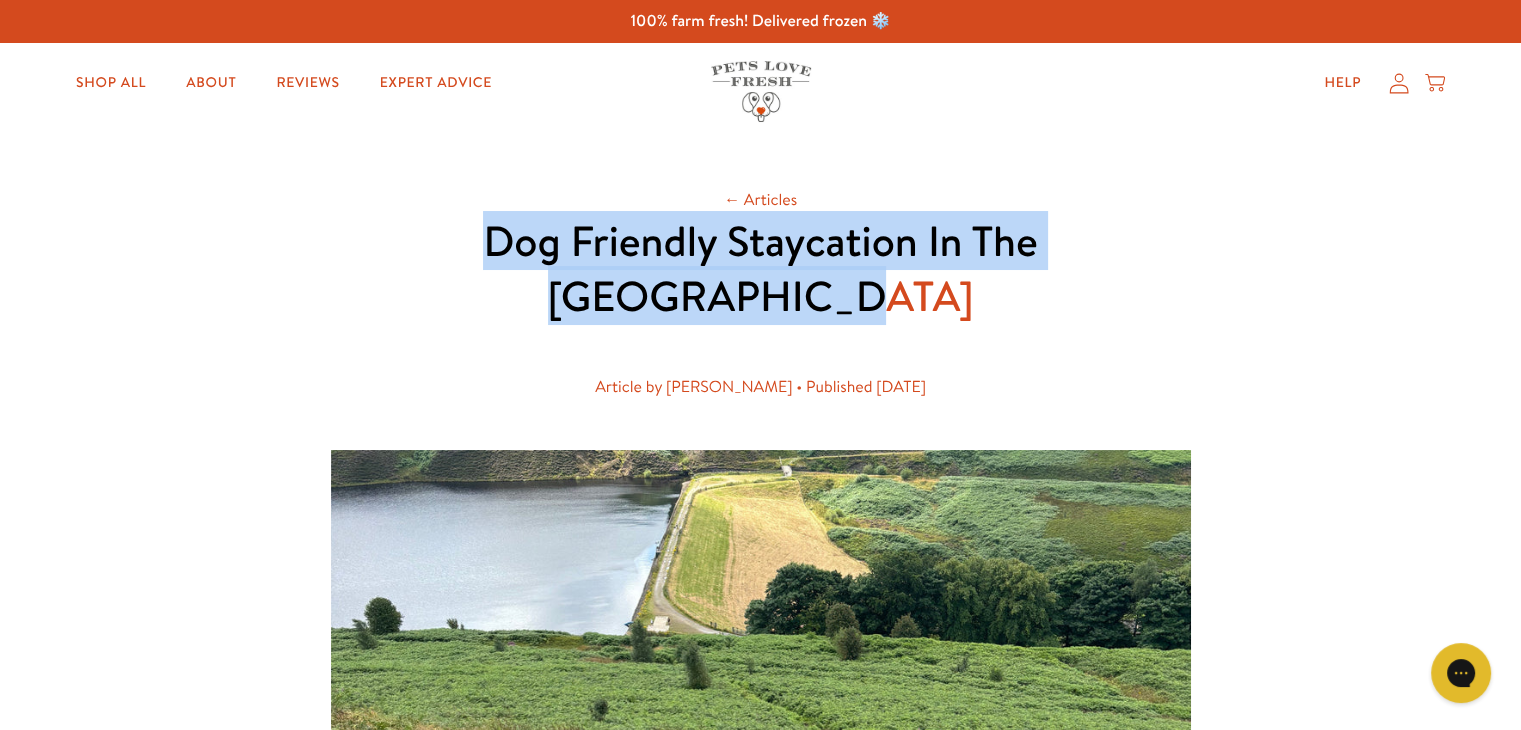 drag, startPoint x: 912, startPoint y: 294, endPoint x: 497, endPoint y: 255, distance: 416.8285 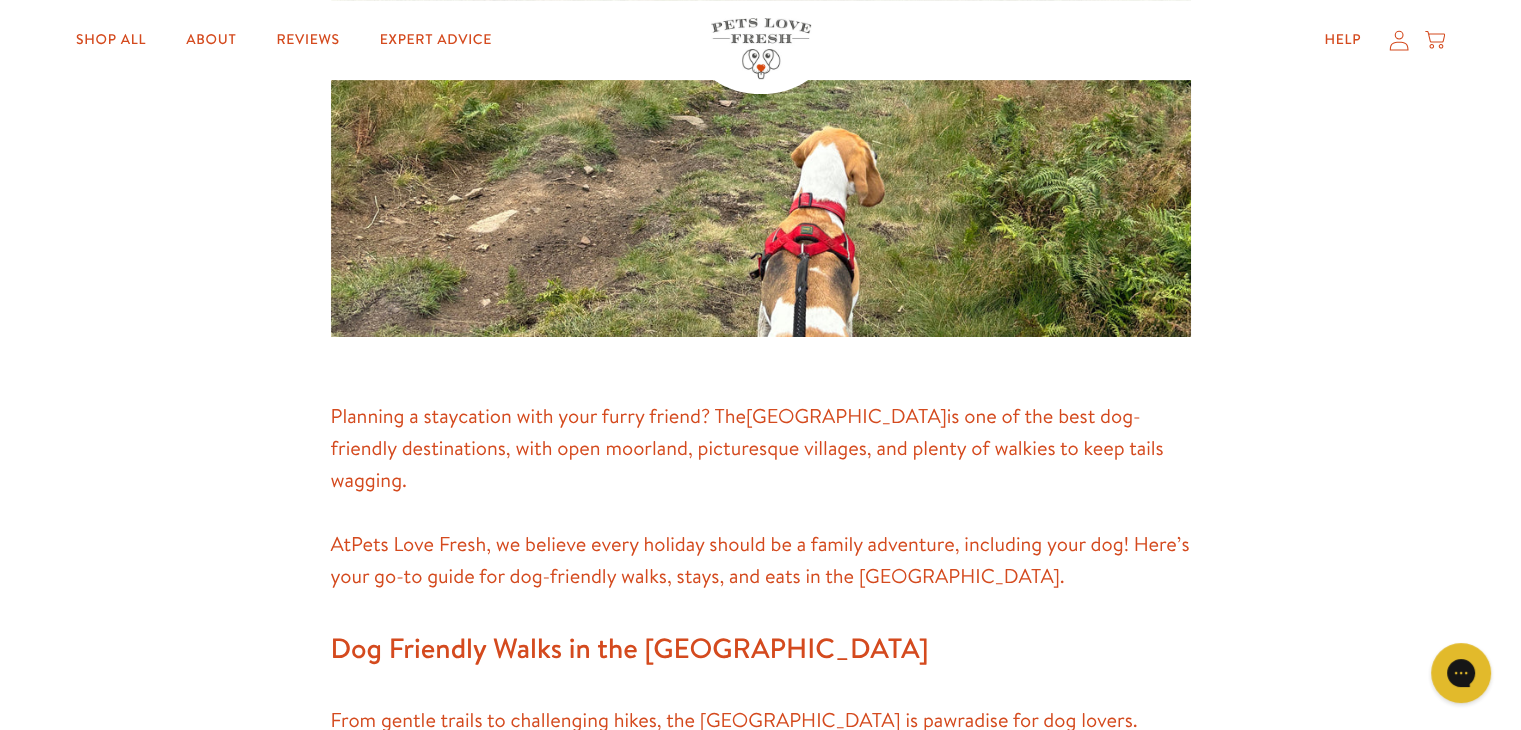 scroll, scrollTop: 768, scrollLeft: 0, axis: vertical 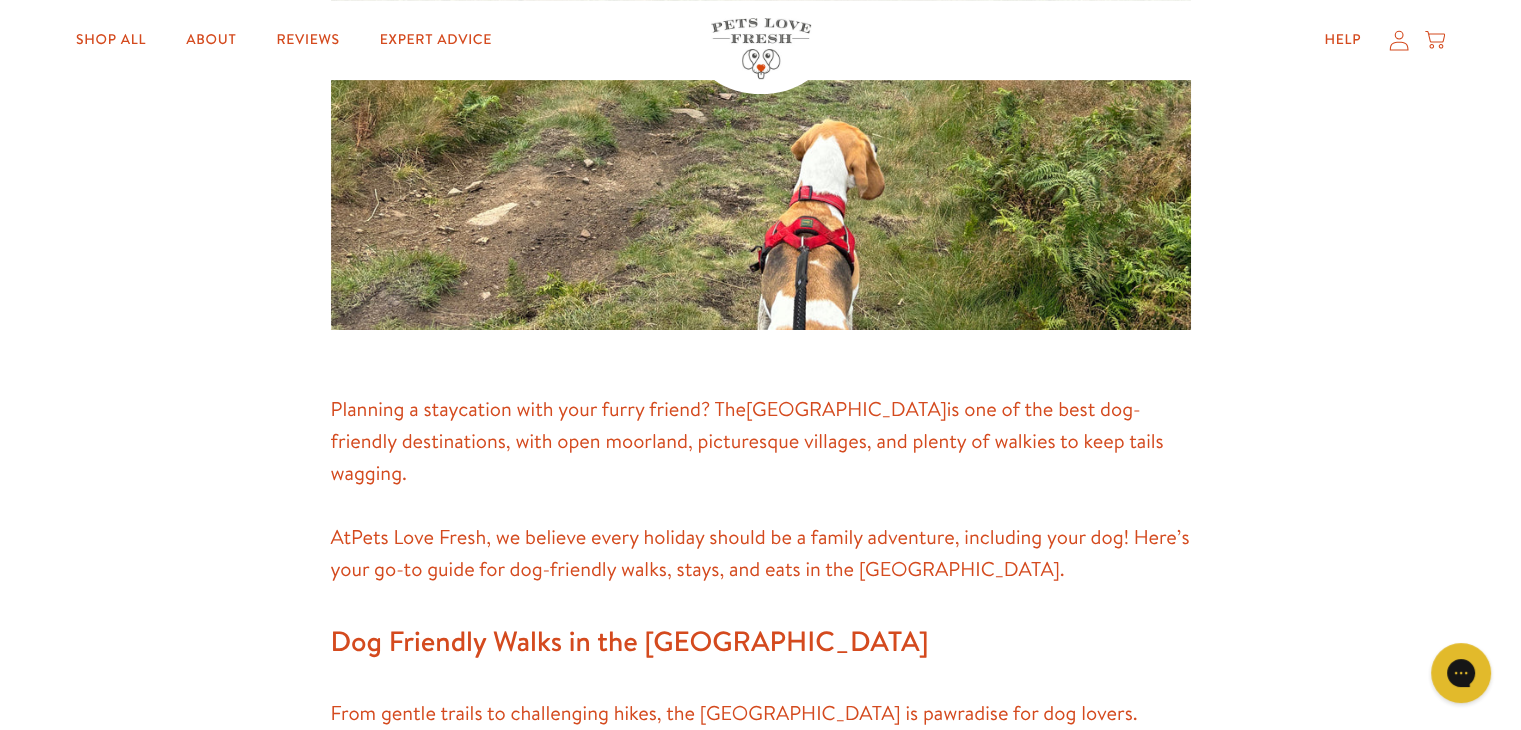 click on "is one of the best dog-friendly destinations, with open moorland, picturesque villages, and plenty of walkies to keep tails wagging.  At" at bounding box center [747, 473] 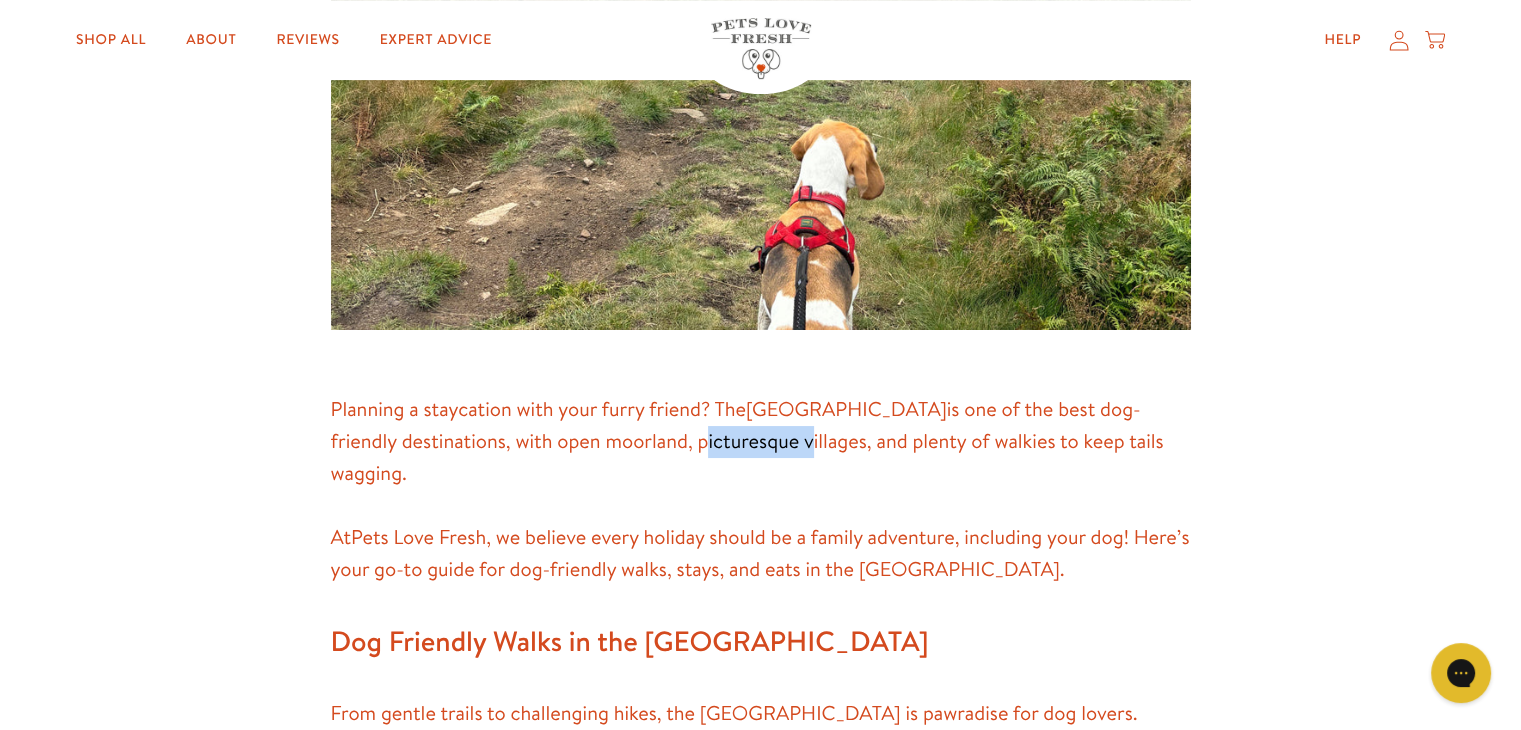 click on "is one of the best dog-friendly destinations, with open moorland, picturesque villages, and plenty of walkies to keep tails wagging.  At" at bounding box center [747, 473] 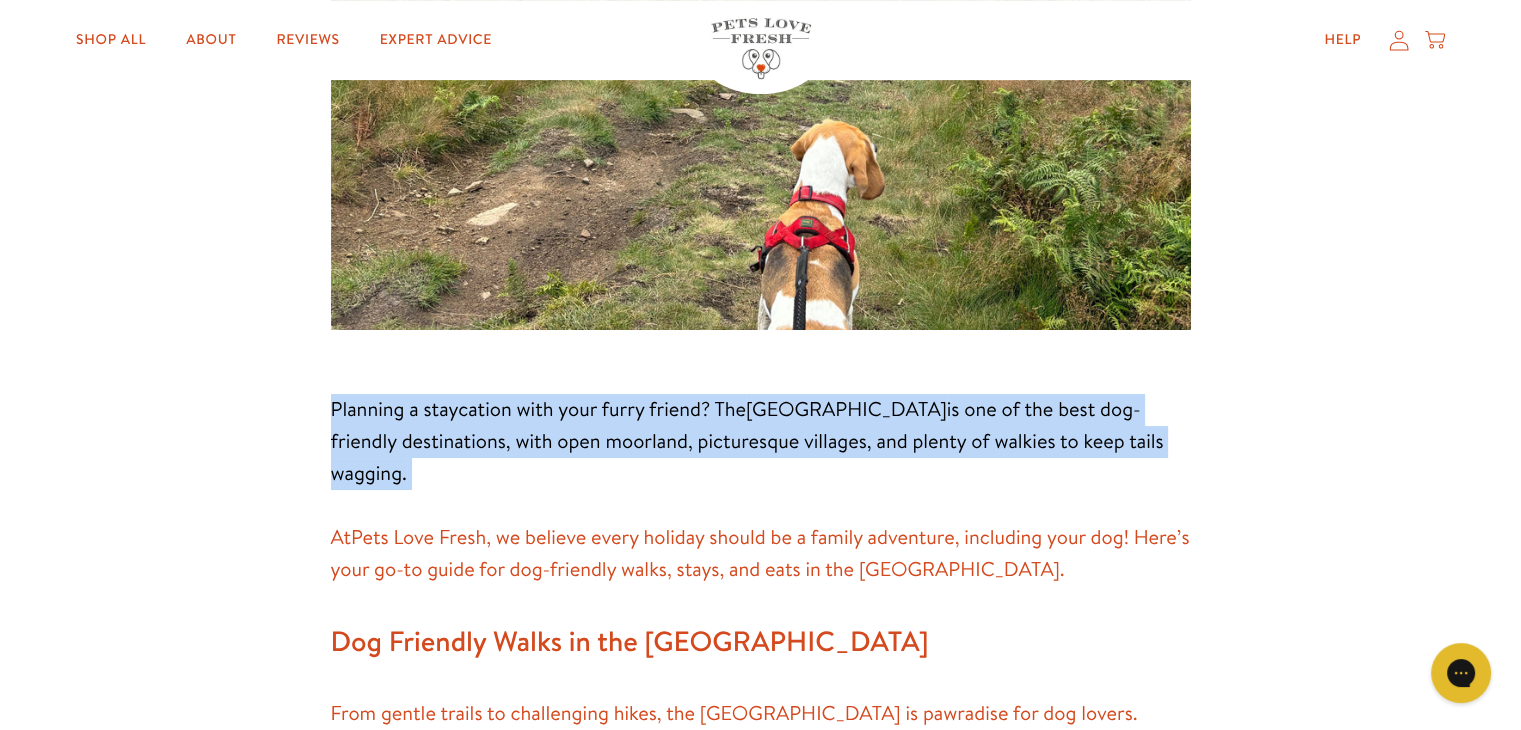 click on "is one of the best dog-friendly destinations, with open moorland, picturesque villages, and plenty of walkies to keep tails wagging.  At" at bounding box center (747, 473) 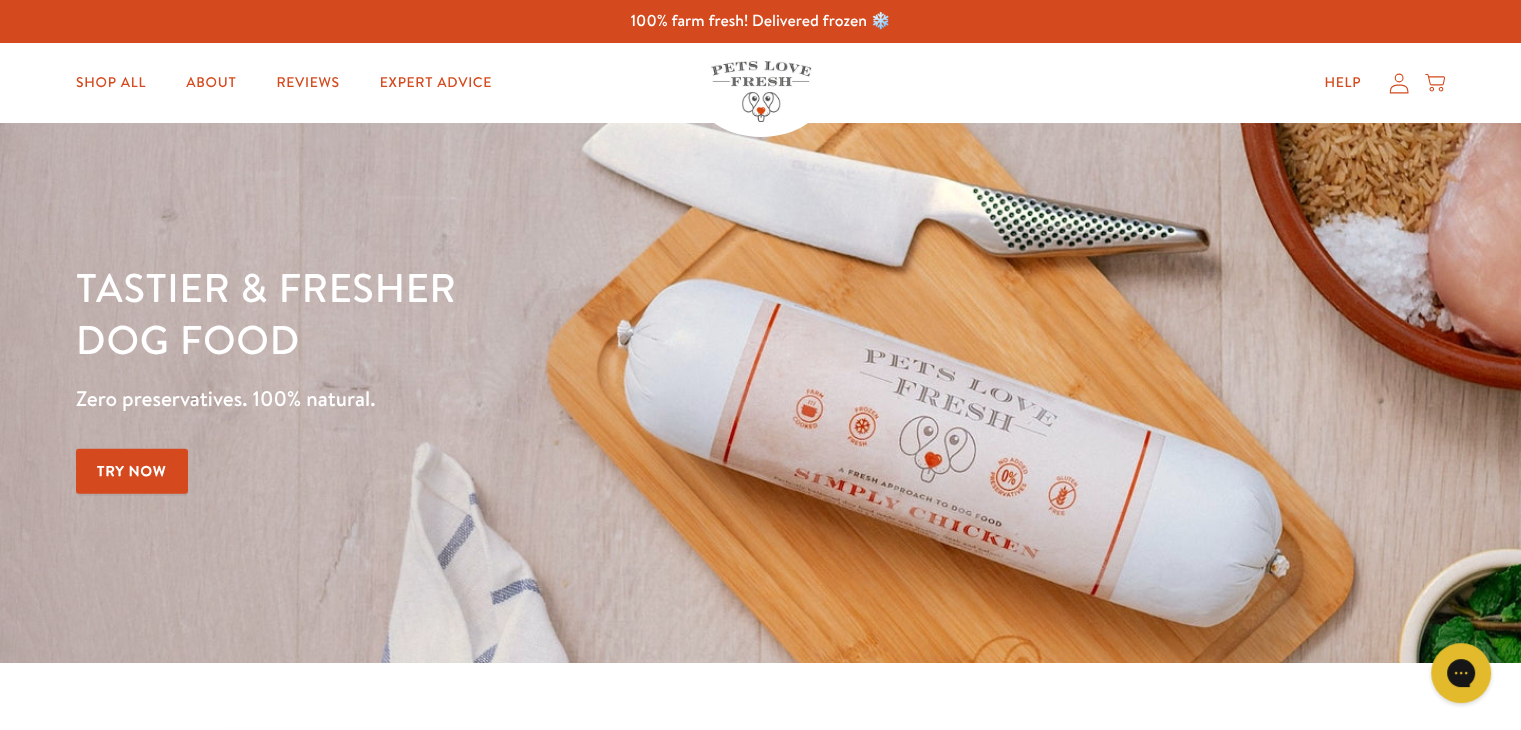 scroll, scrollTop: 0, scrollLeft: 0, axis: both 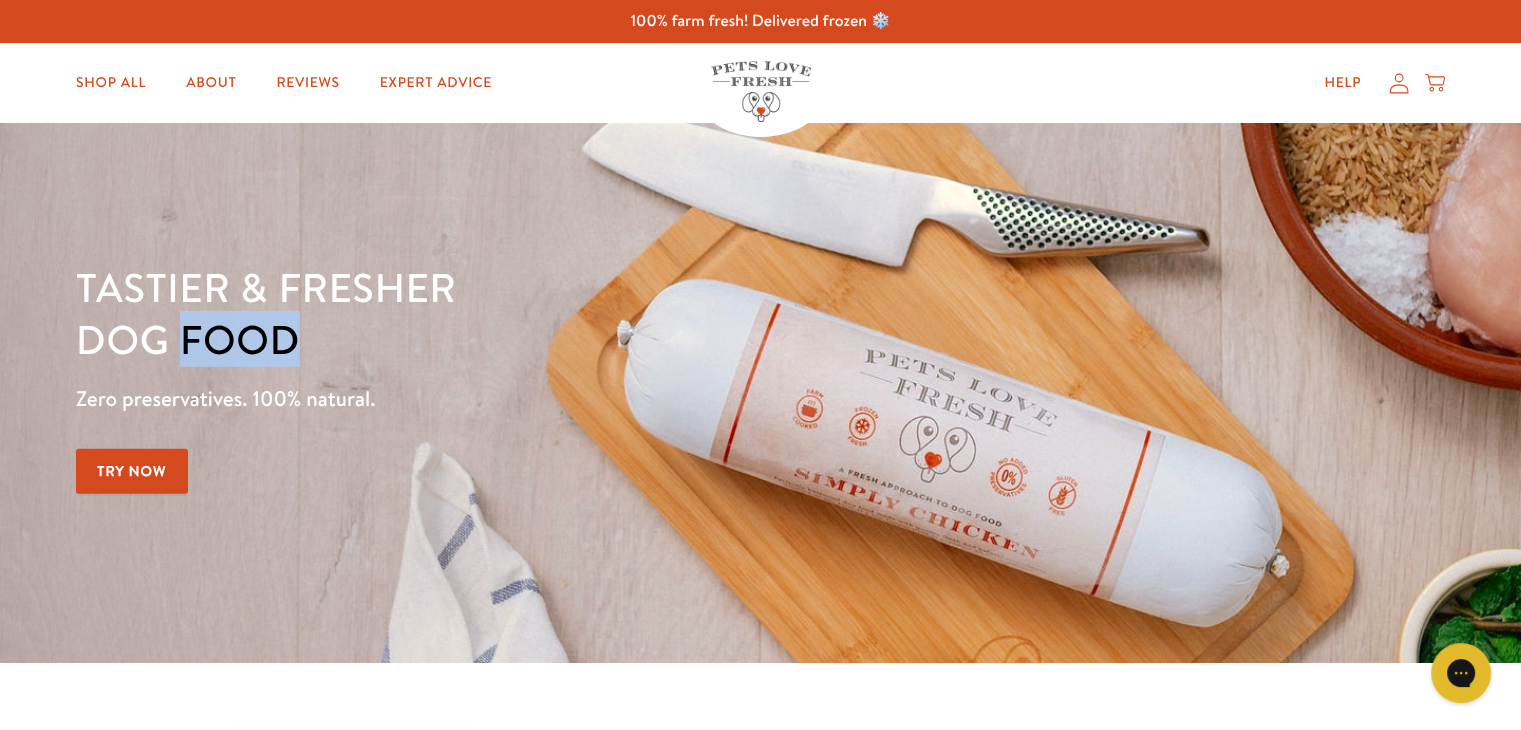 click on "Tastier & fresher  dog food" at bounding box center [532, 313] 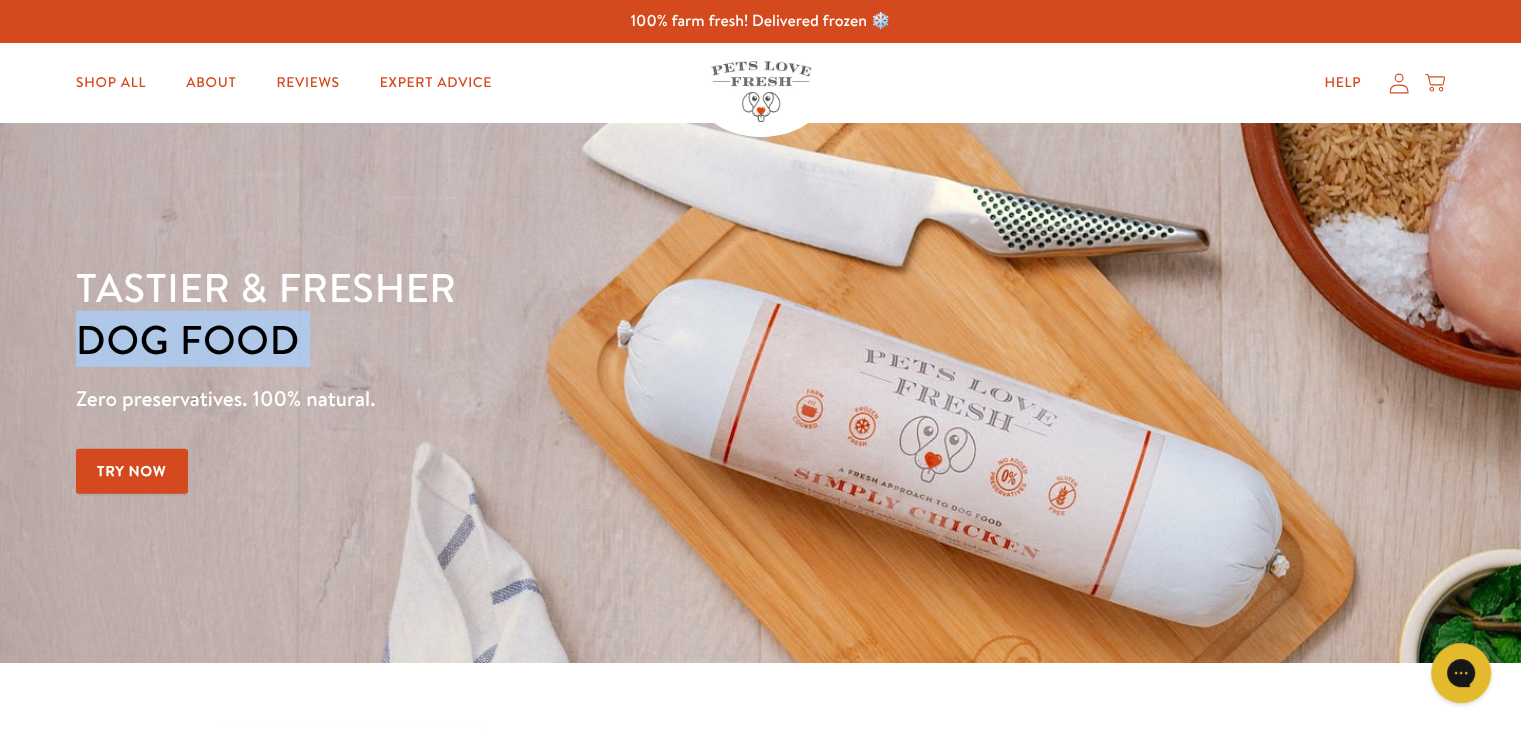 click on "Tastier & fresher  dog food" at bounding box center (532, 313) 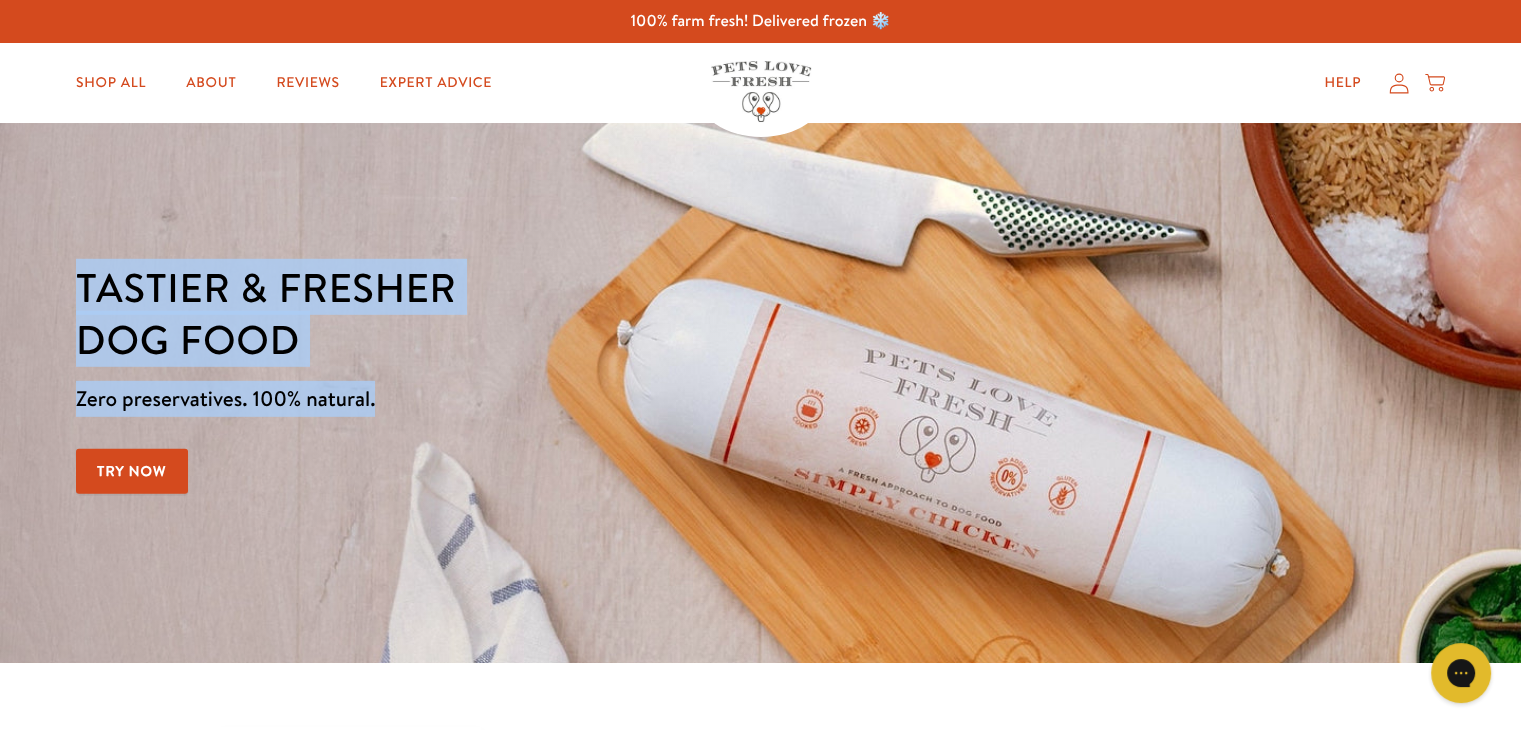drag, startPoint x: 395, startPoint y: 397, endPoint x: 79, endPoint y: 289, distance: 333.9461 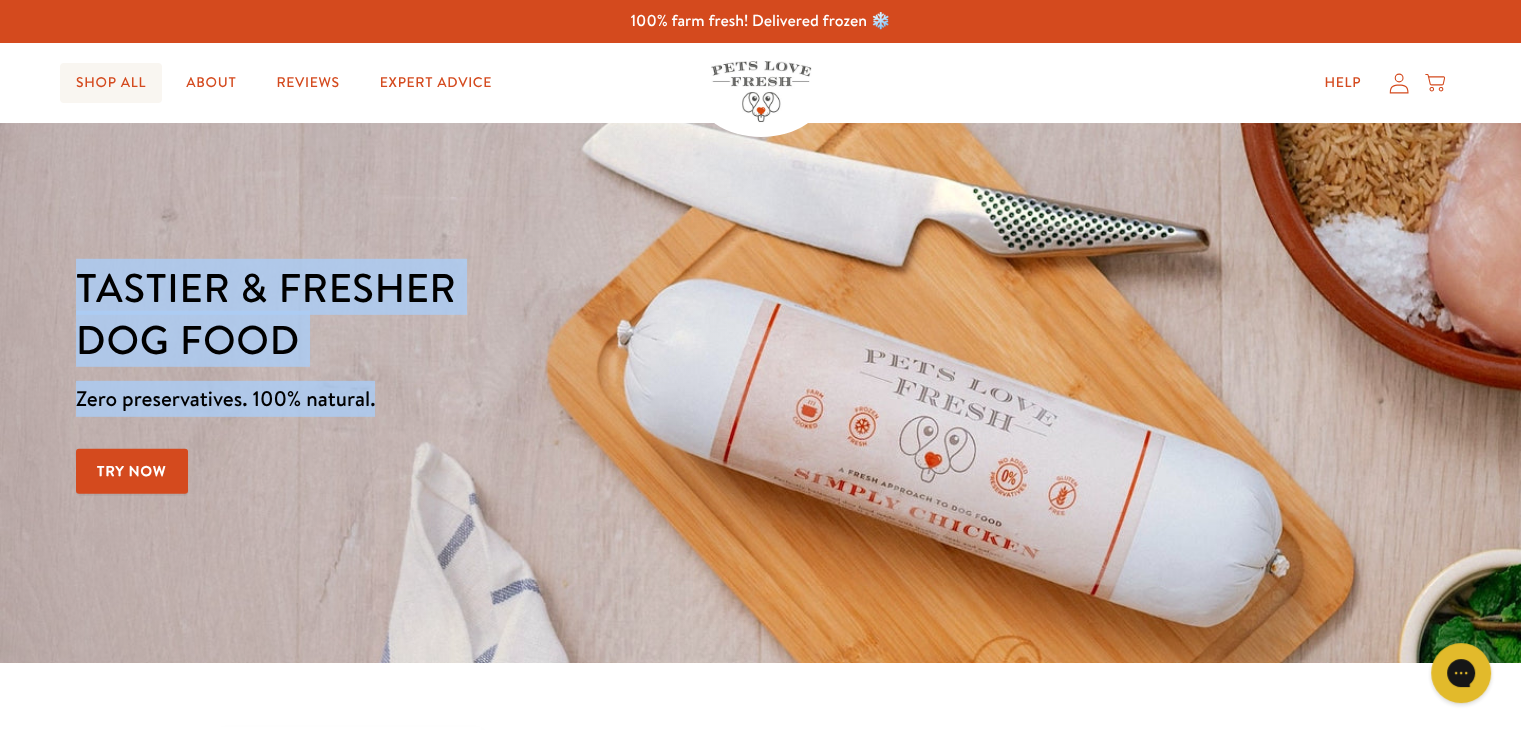 click on "Shop All" at bounding box center [111, 83] 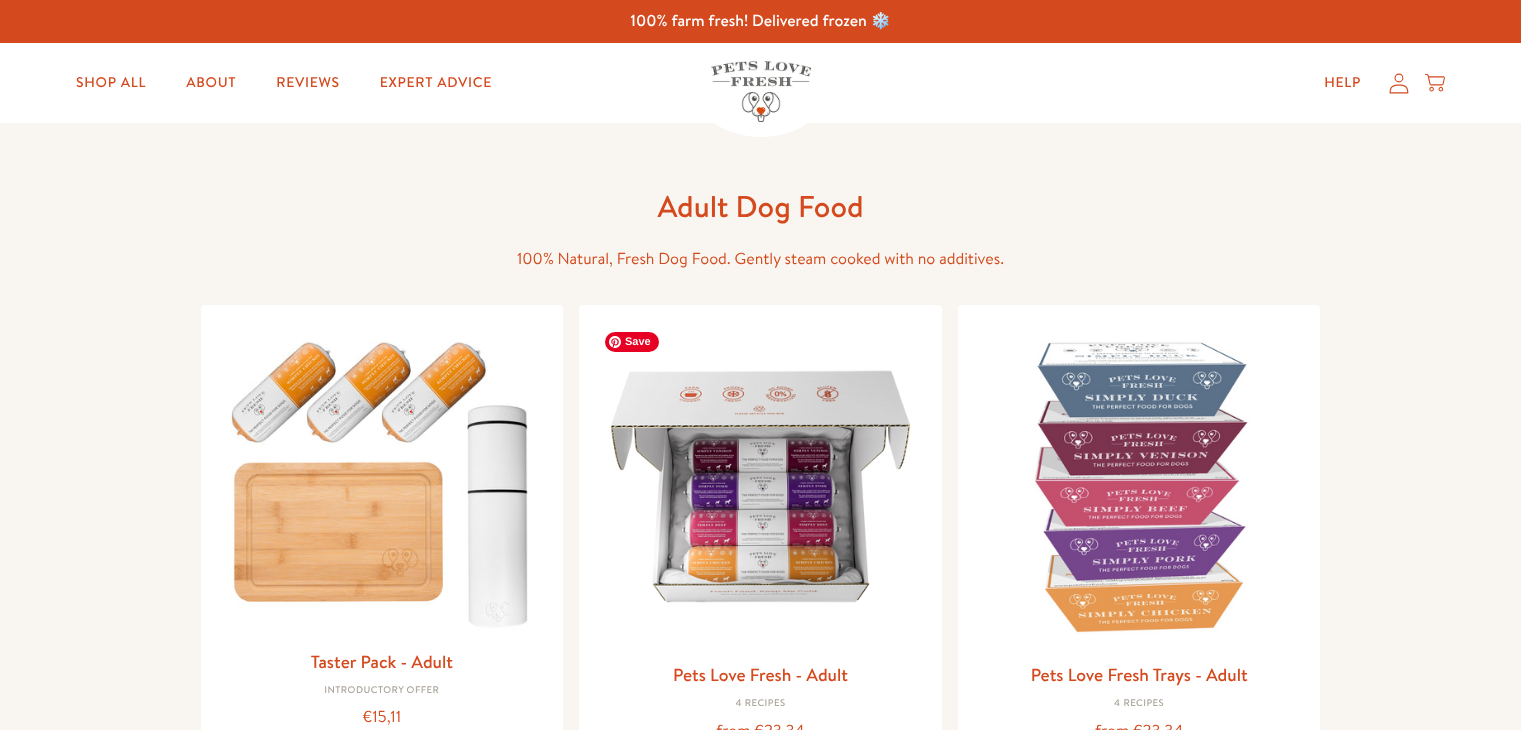 scroll, scrollTop: 0, scrollLeft: 0, axis: both 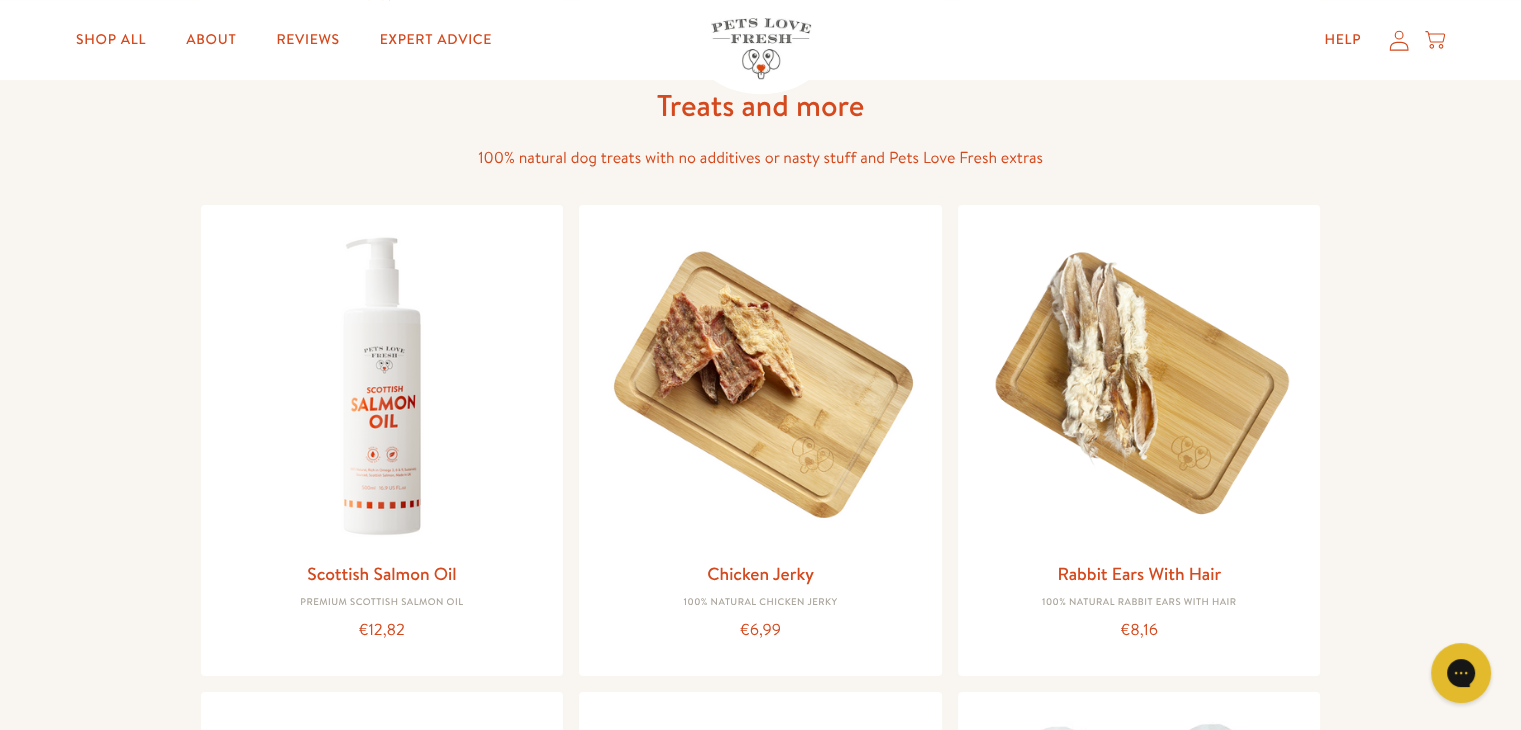 drag, startPoint x: 1535, startPoint y: 96, endPoint x: 1534, endPoint y: 331, distance: 235.00212 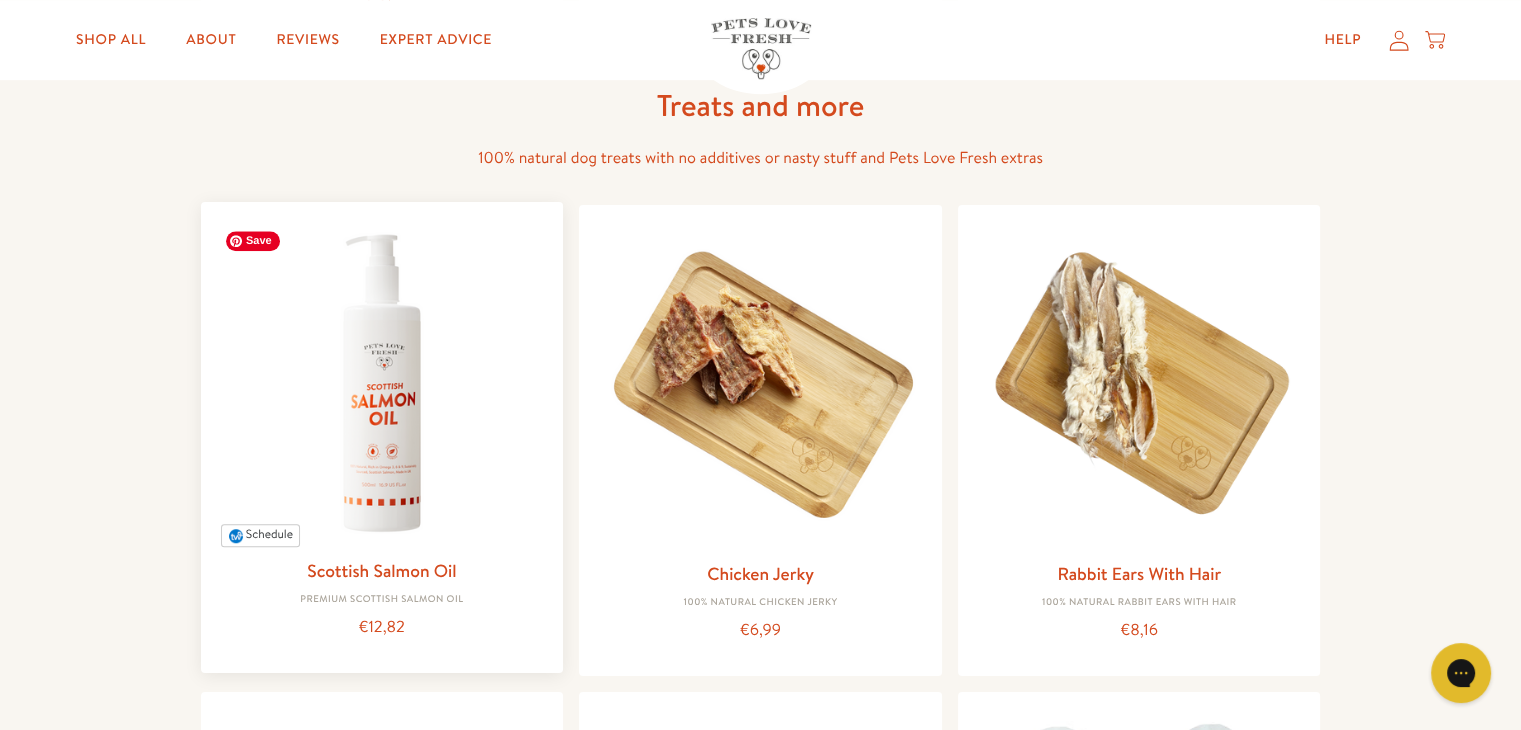 click at bounding box center [382, 383] 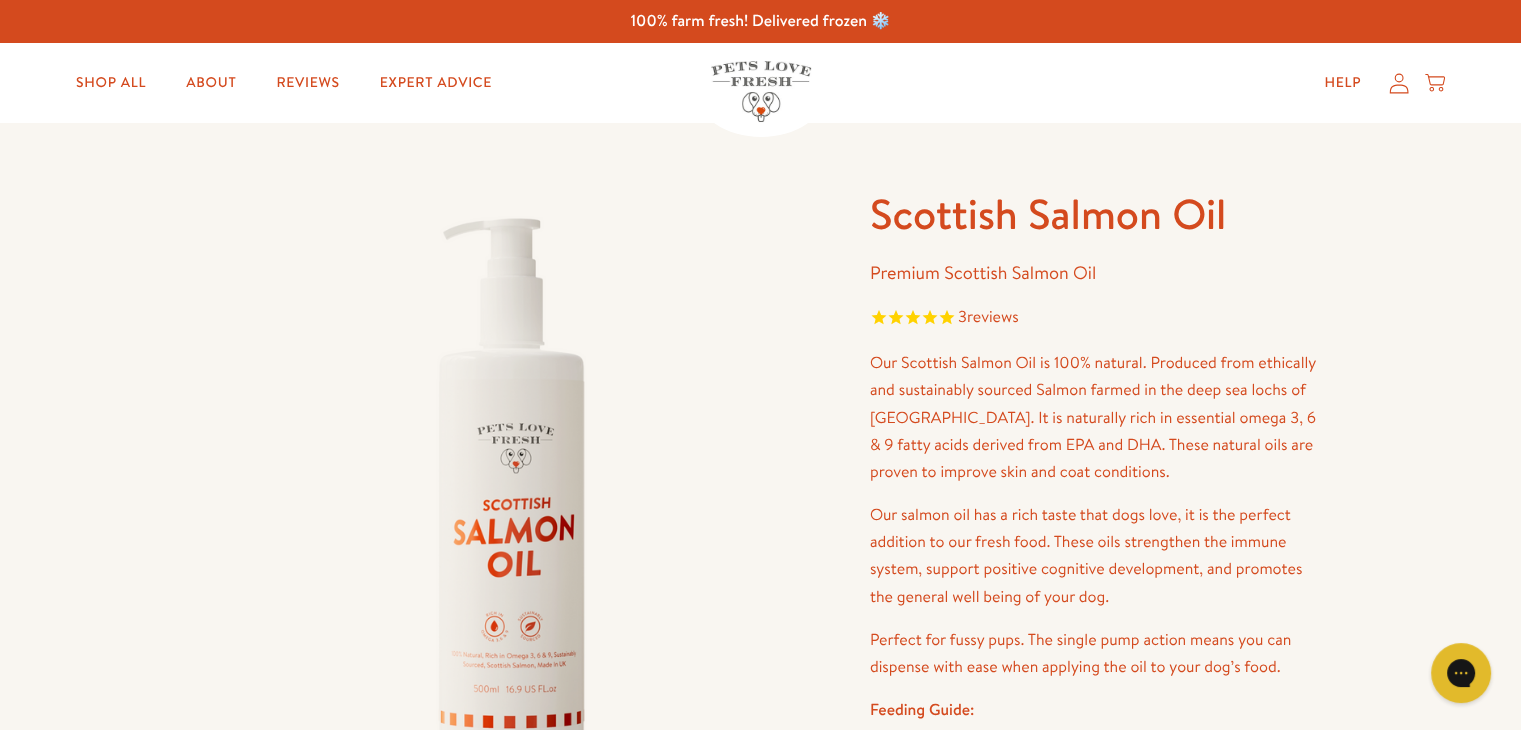 scroll, scrollTop: 0, scrollLeft: 0, axis: both 